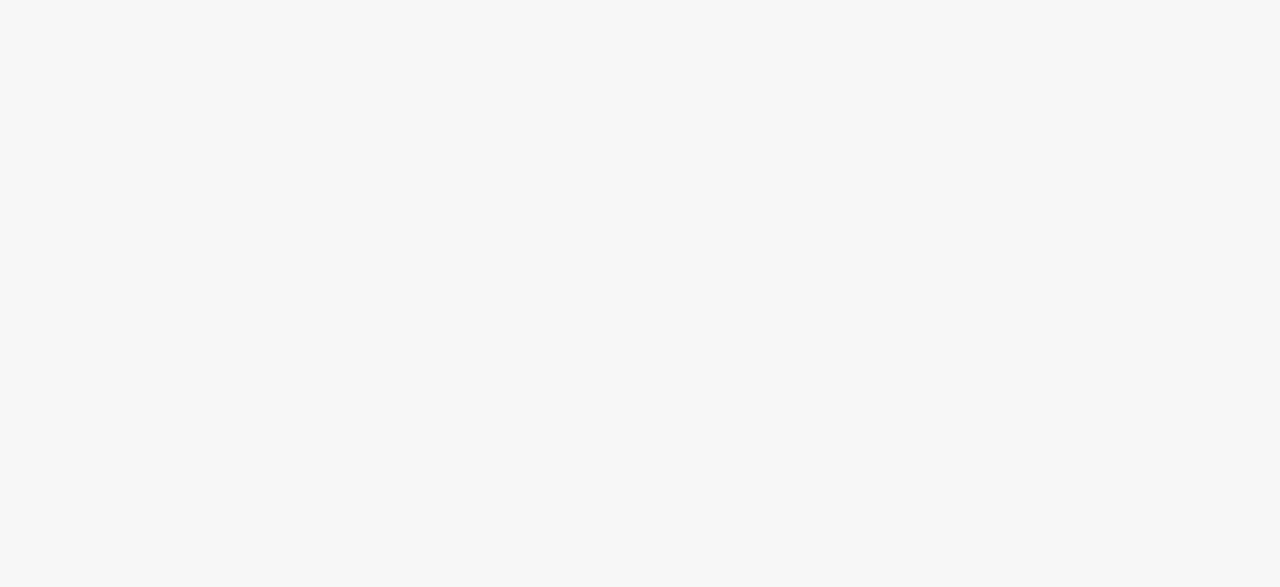 scroll, scrollTop: 0, scrollLeft: 0, axis: both 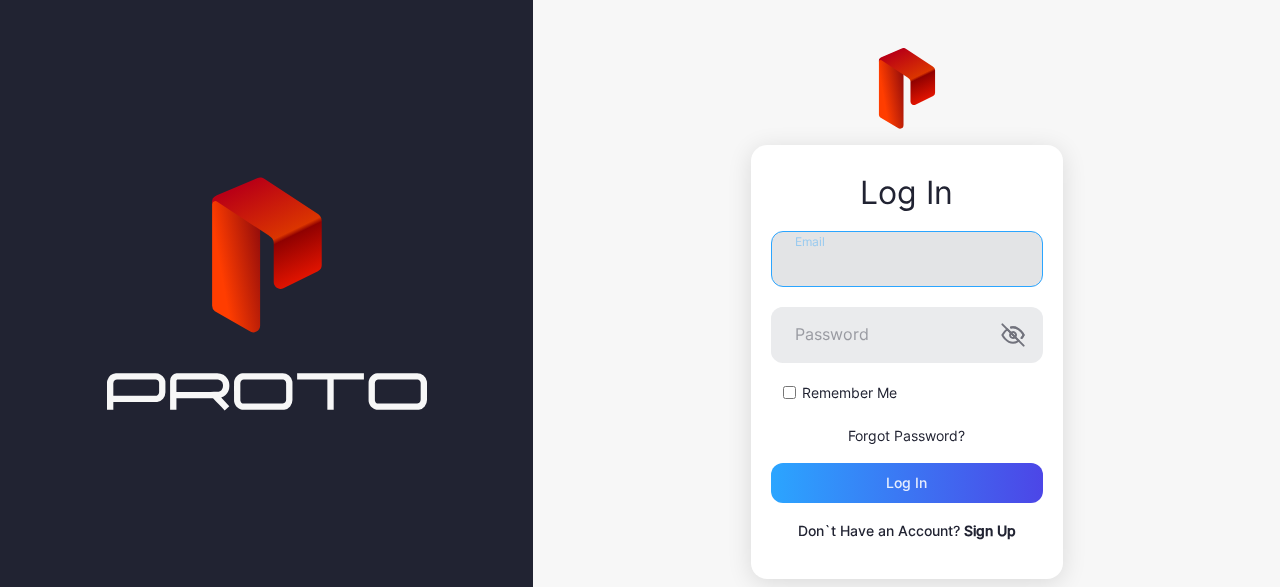 click on "Email" at bounding box center [907, 259] 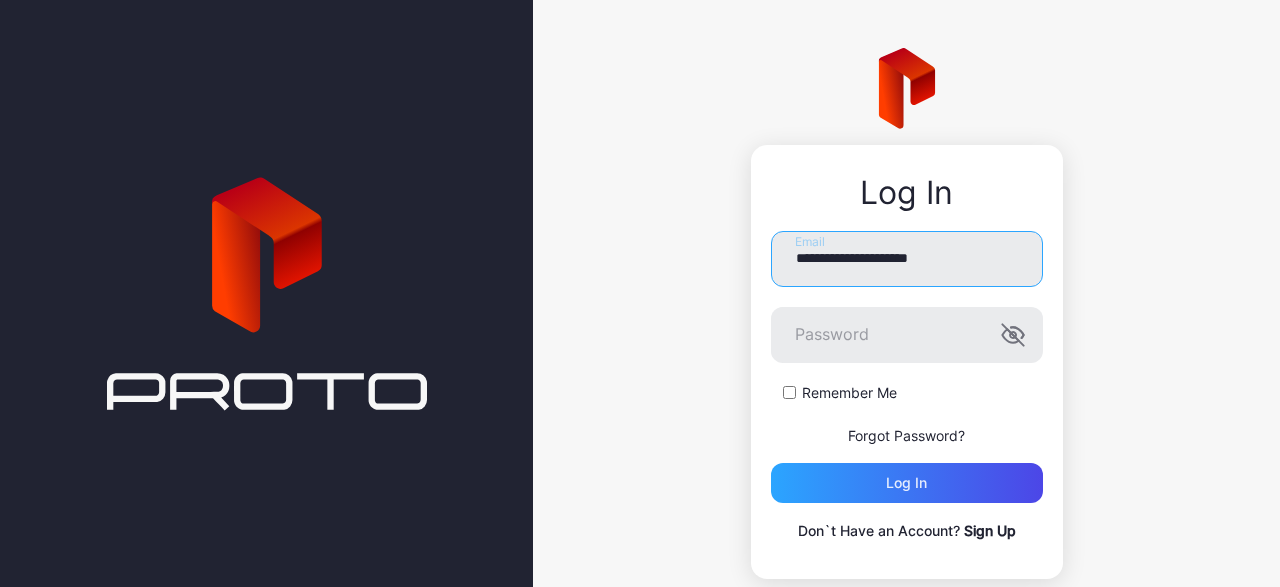 type on "**********" 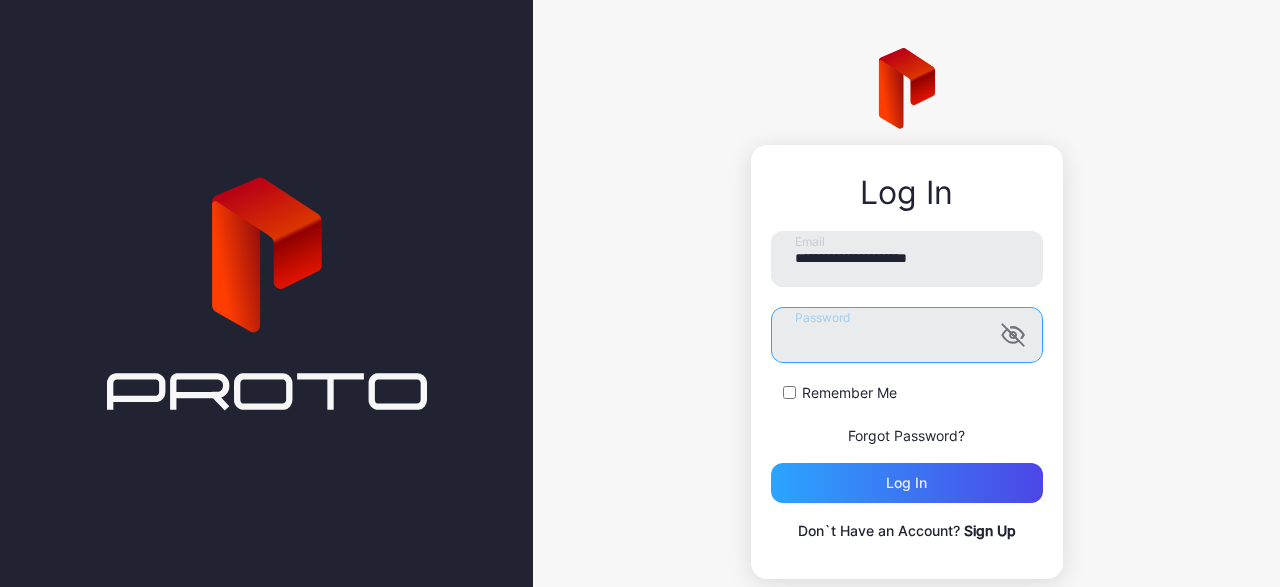 click on "Log in" at bounding box center (907, 483) 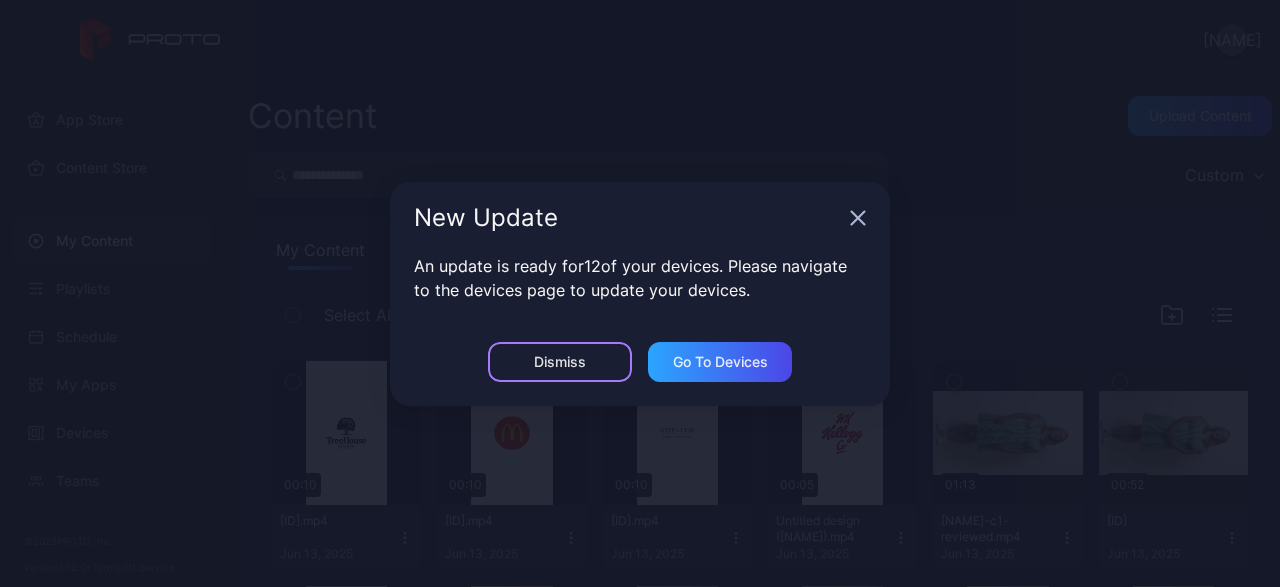 click on "Dismiss" at bounding box center [560, 362] 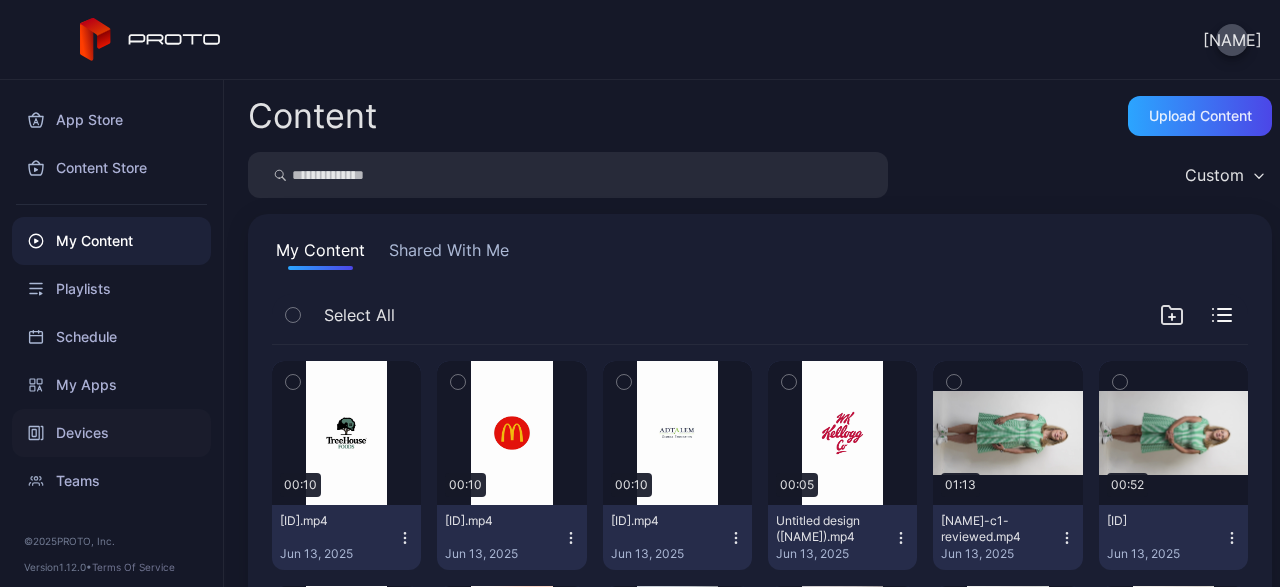 click on "Devices" at bounding box center (111, 433) 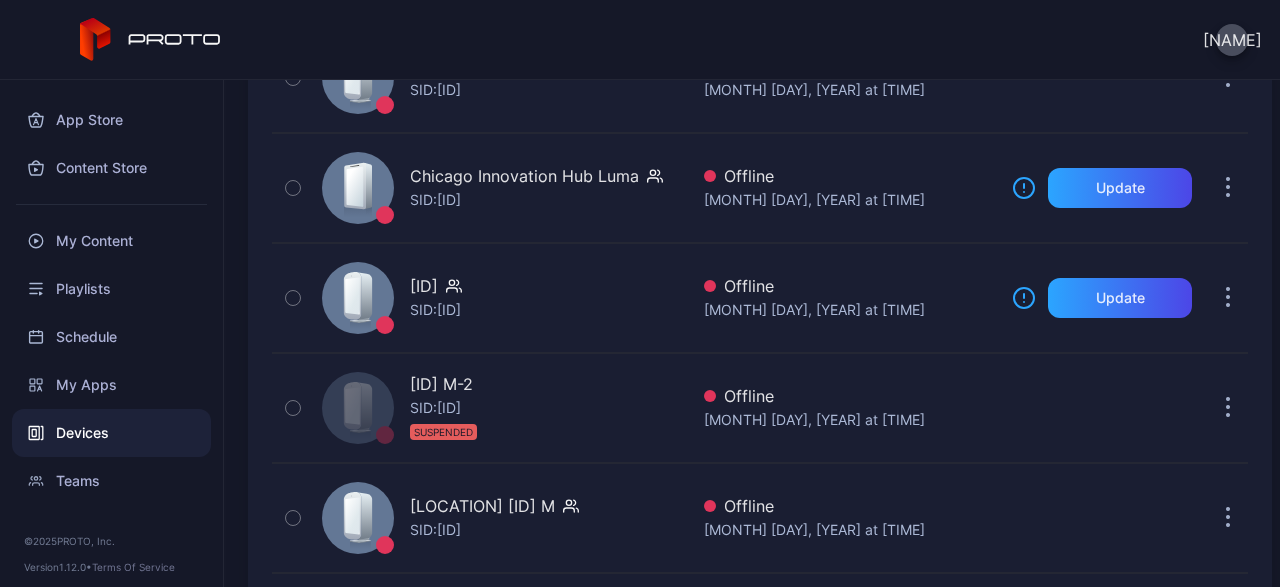 scroll, scrollTop: 449, scrollLeft: 0, axis: vertical 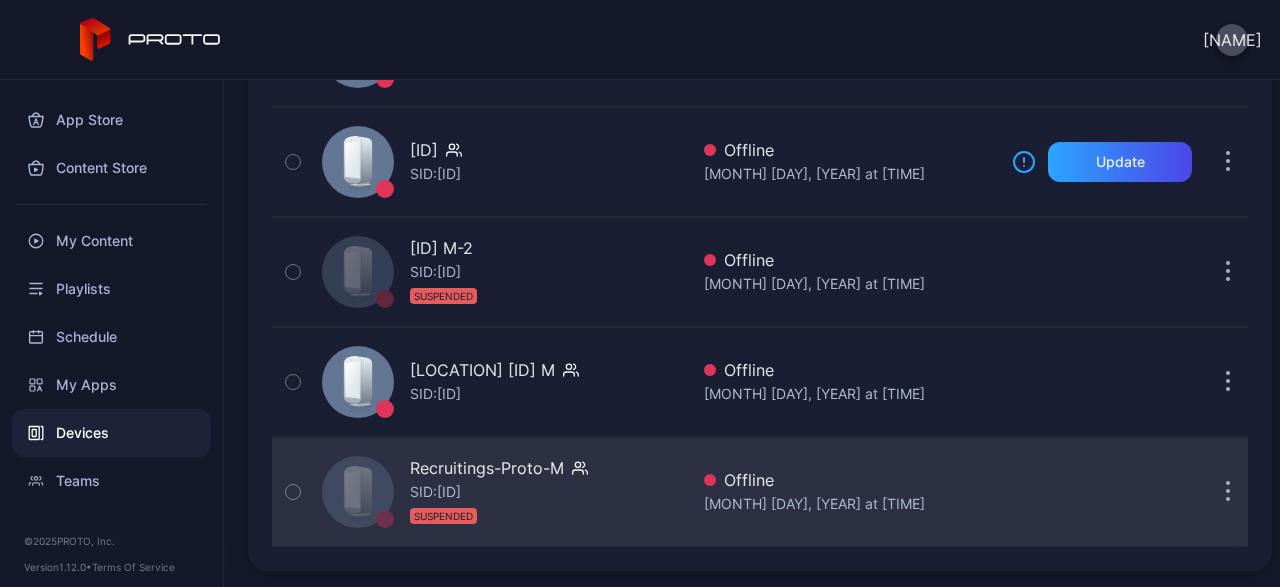 click at bounding box center [1228, 492] 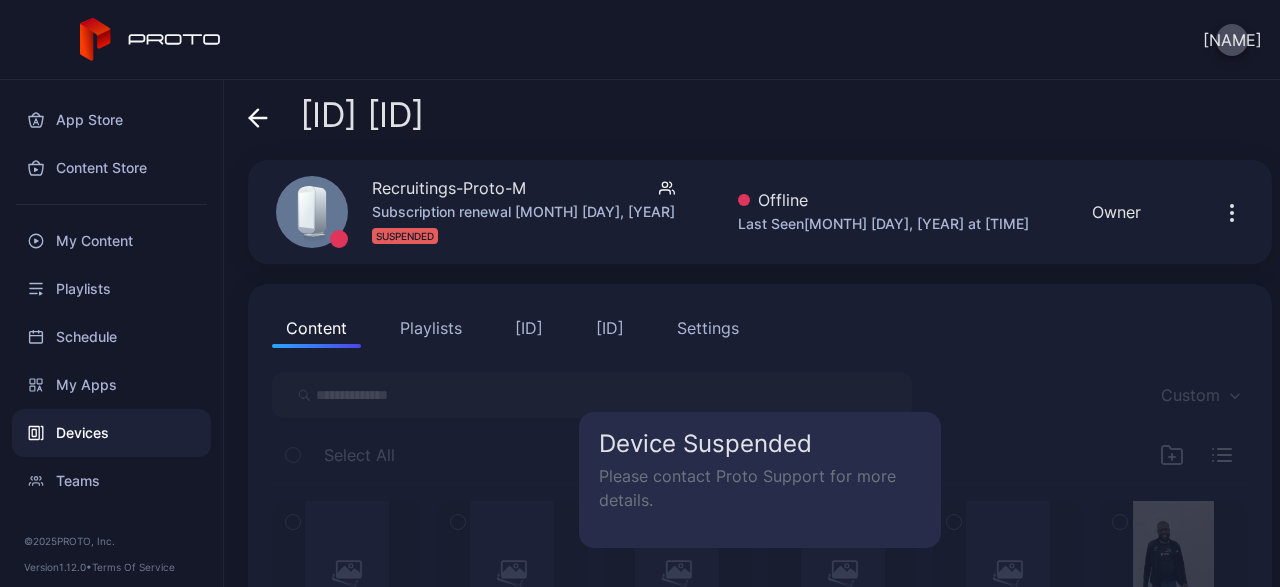 click at bounding box center (1232, 212) 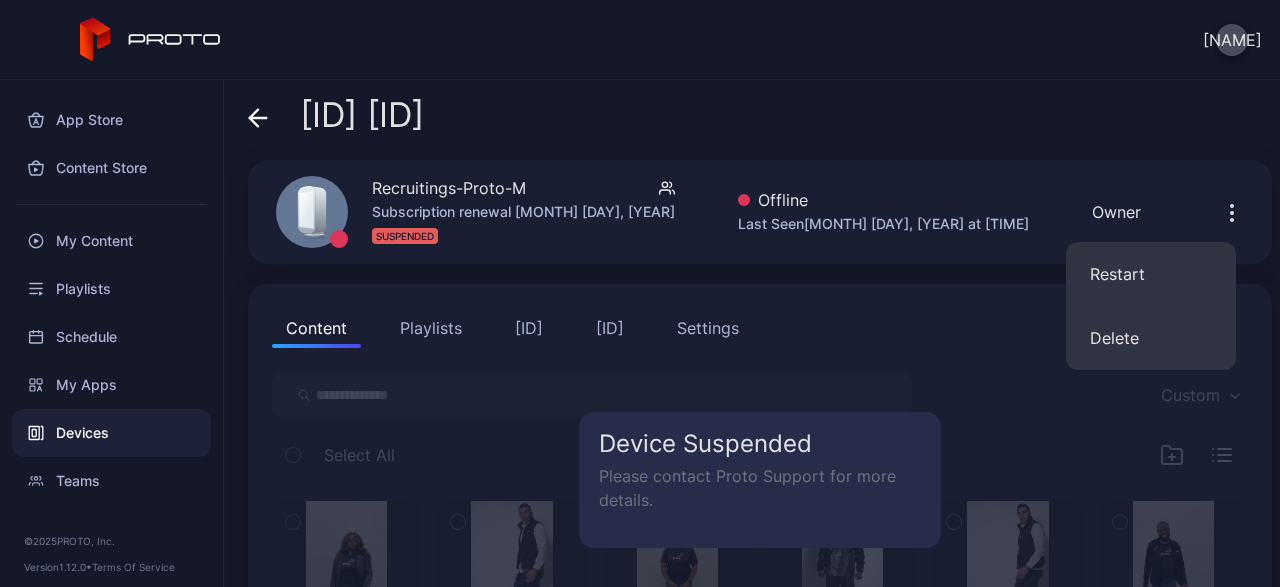 click on "Last Seen [MONTH] [DAY], [YEAR] at [TIME]" at bounding box center (883, 224) 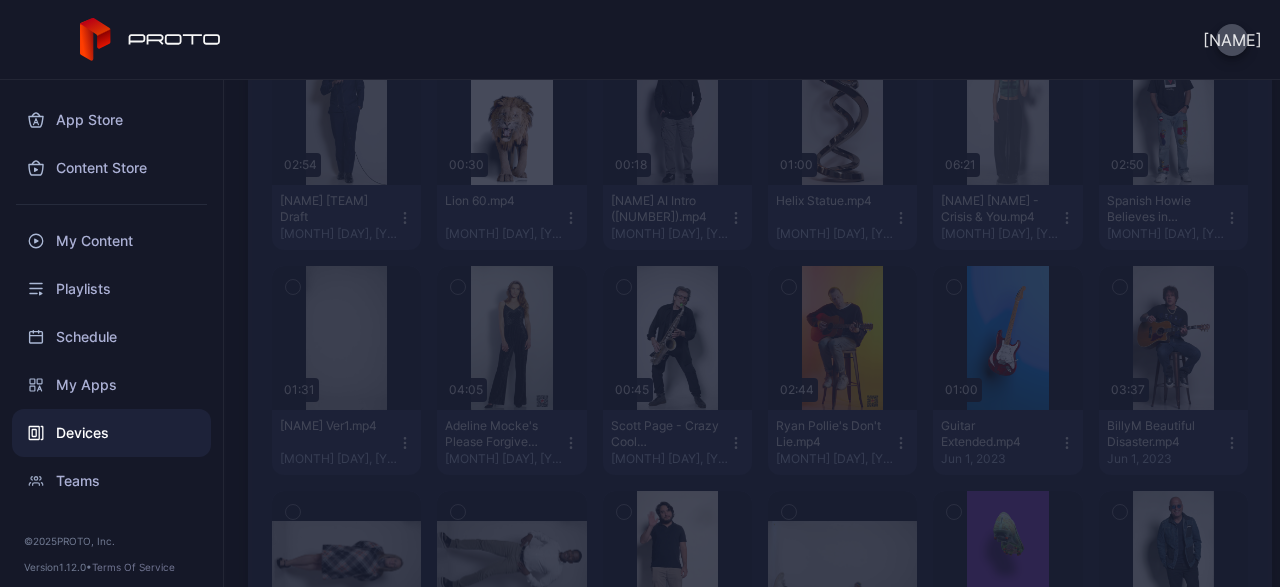 scroll, scrollTop: 0, scrollLeft: 0, axis: both 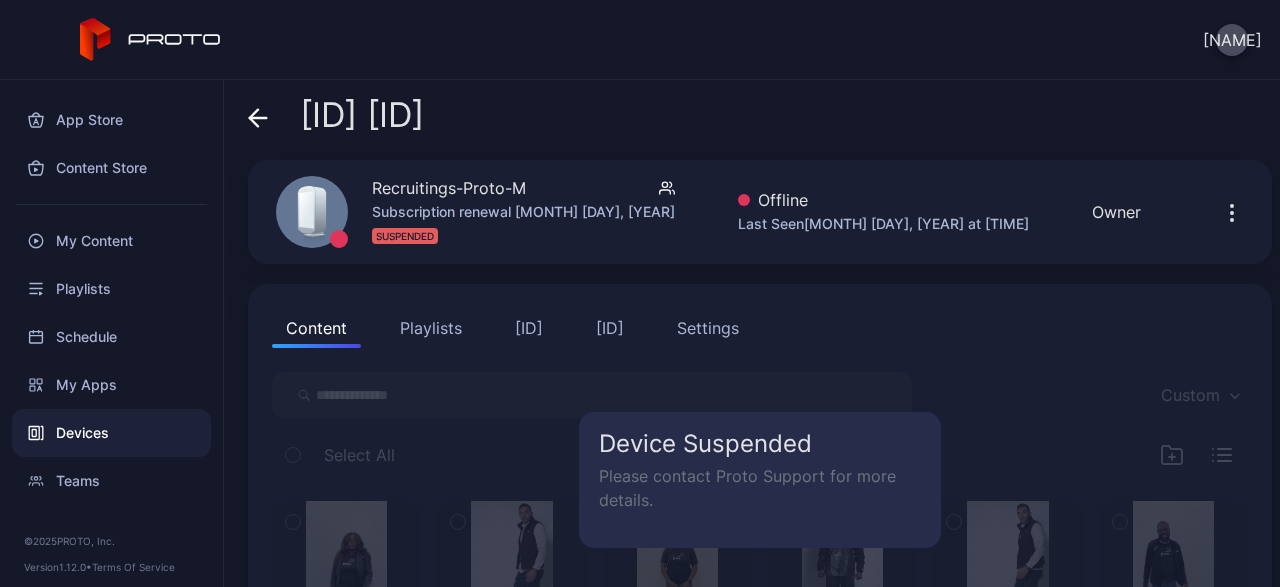 click on "[ID] [ID]" at bounding box center (336, 120) 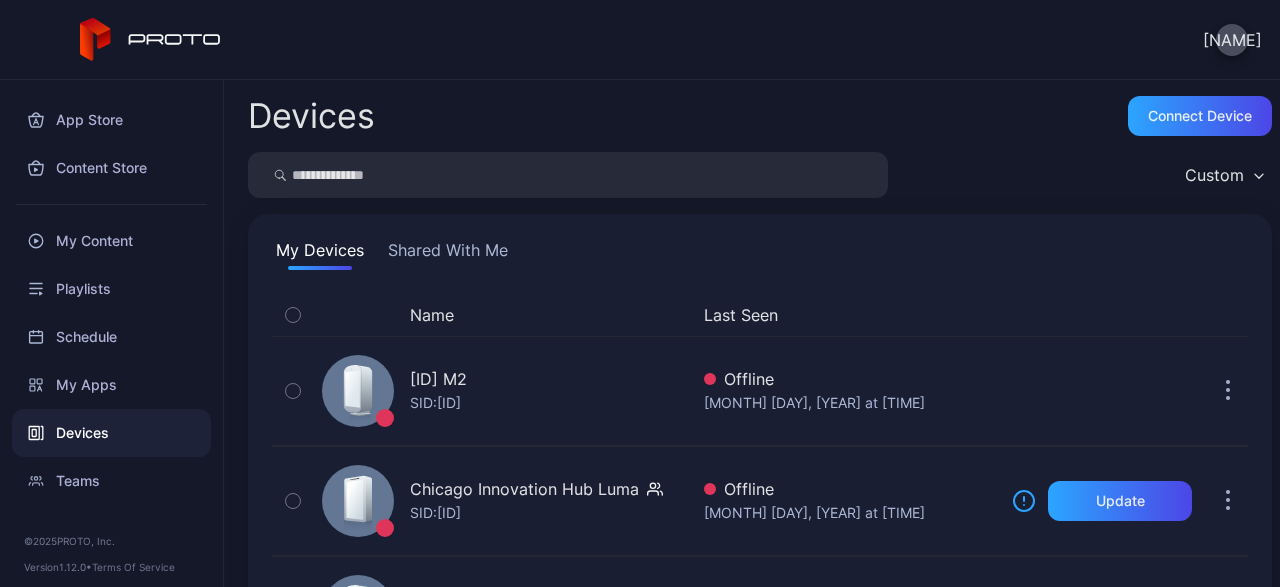 scroll, scrollTop: 449, scrollLeft: 0, axis: vertical 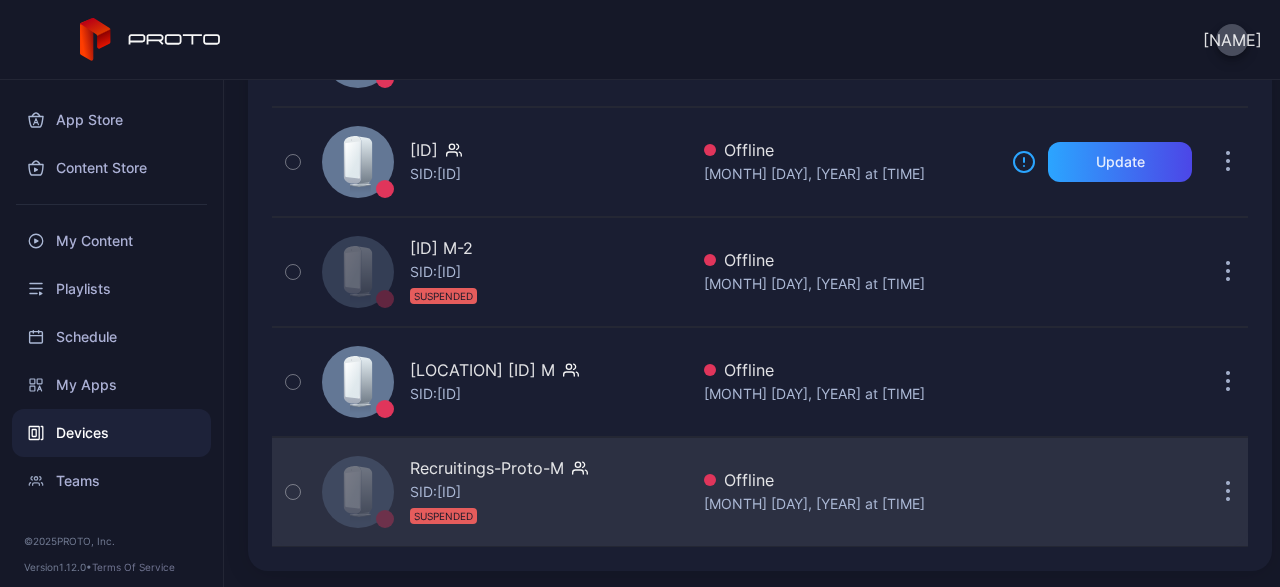 click on "Recruitings-Proto-M SID: [ID] SUSPENDED Offline [MONTH] [DAY], [YEAR] at [TIME]" at bounding box center [760, 492] 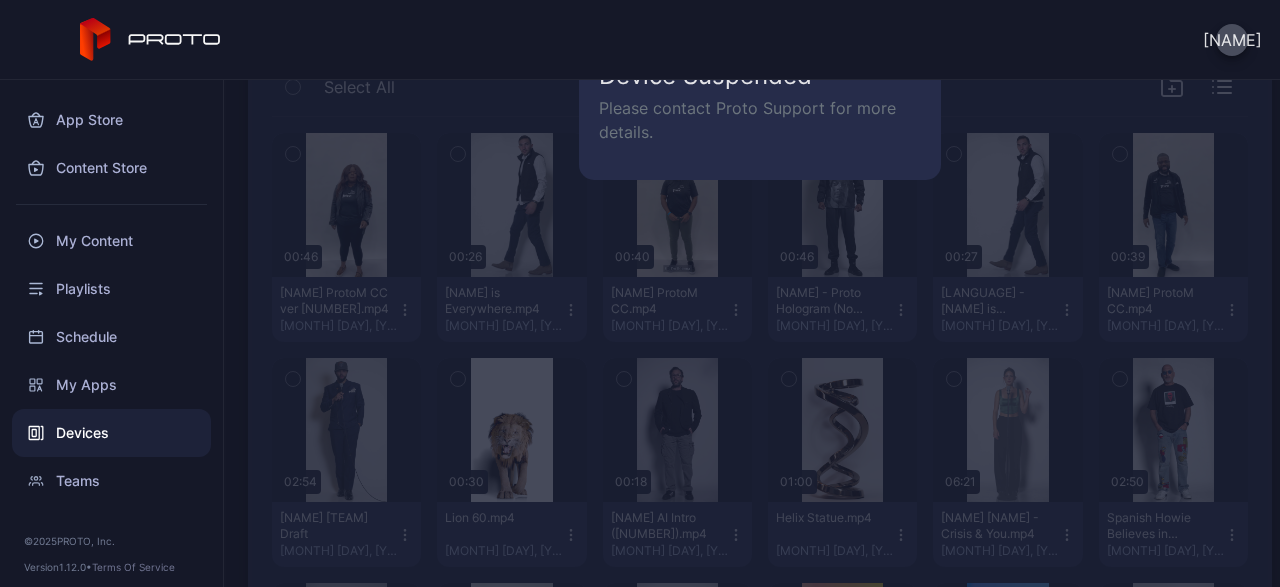 scroll, scrollTop: 0, scrollLeft: 0, axis: both 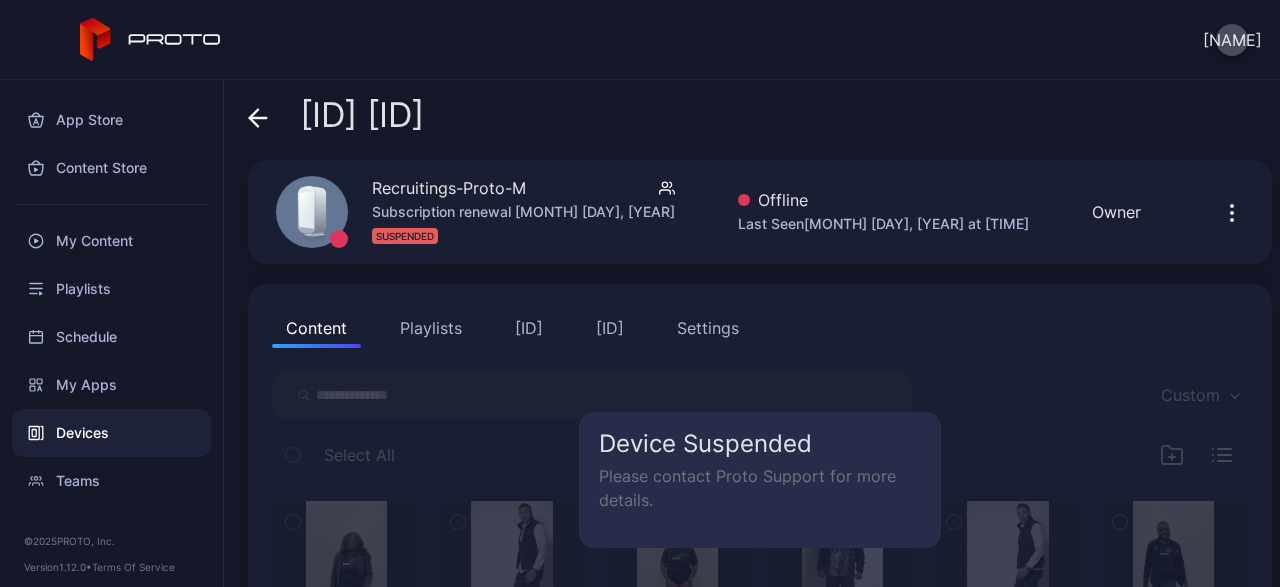 click on "Recruitings-Proto-M Subscription renewal [MONTH] [DAY], [YEAR] SUSPENDED" at bounding box center [463, 212] 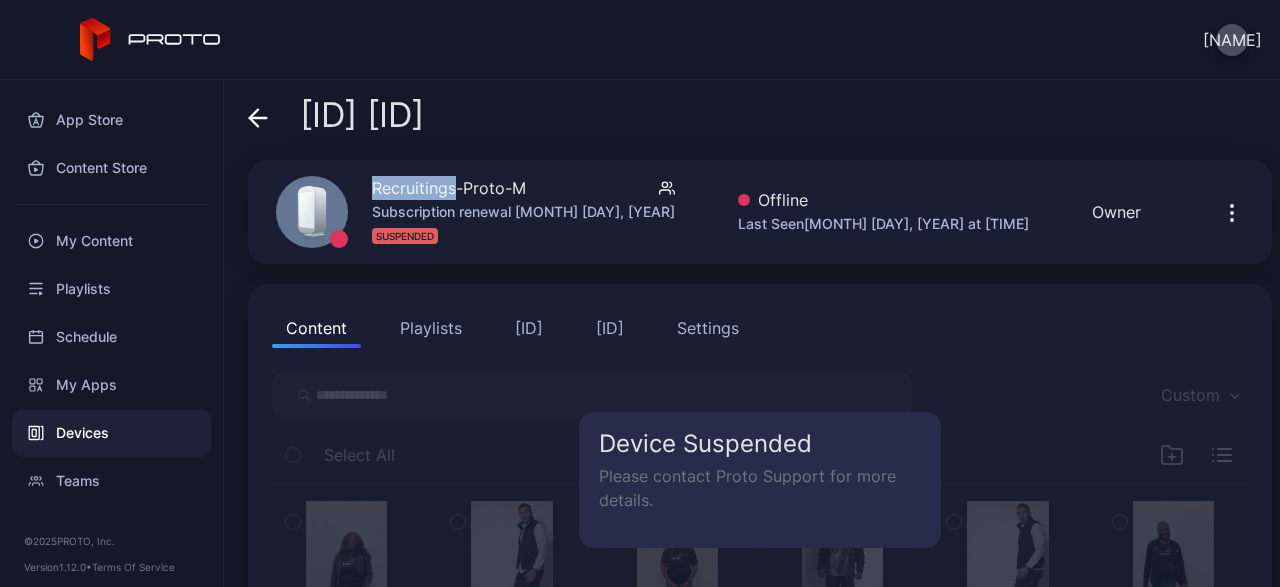 click on "Recruitings-Proto-M" at bounding box center (449, 188) 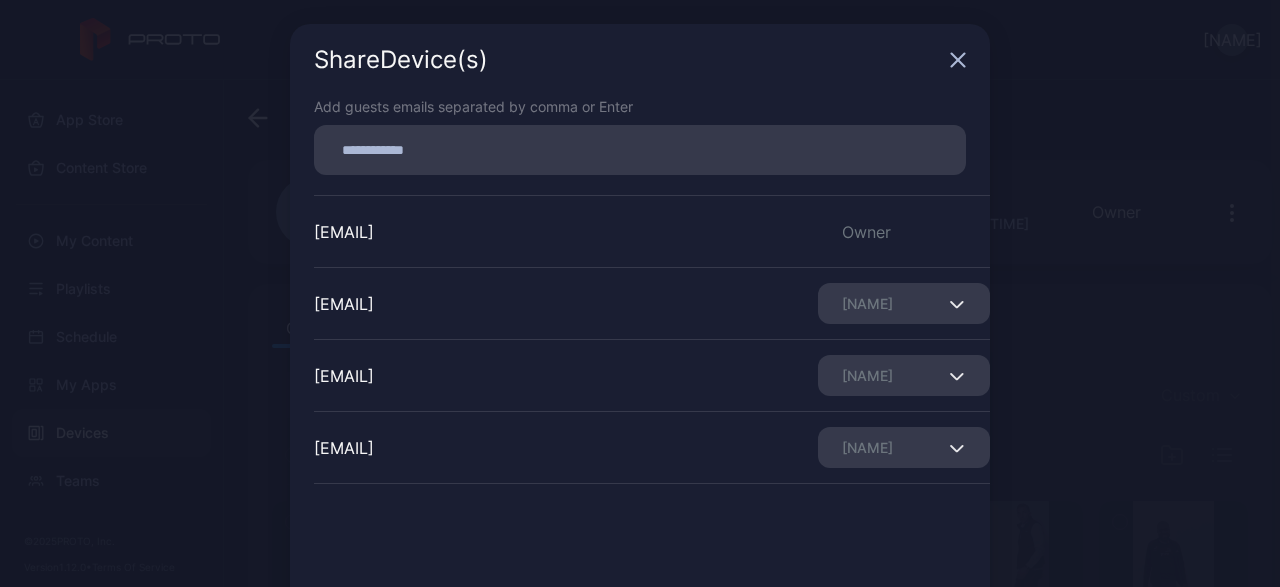 click 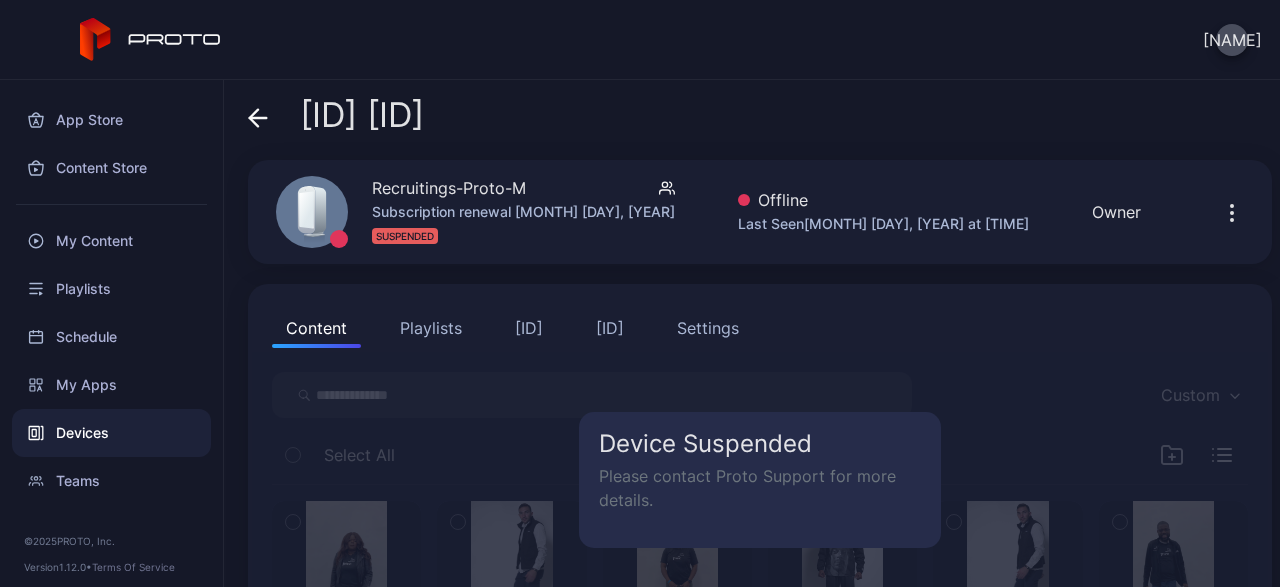 click on "Content Playlists Apps Info Settings Device Suspended Please contact Proto Support for more details. Custom Select All [TIME] [NAME] ProtoM CC ver [NUMBER].mp4 [MONTH] [DAY], [YEAR] [TIME] [NAME] is Everywhere.mp4 [MONTH] [DAY], [YEAR] [TIME] [NAME] ProtoM CC.mp4 [MONTH] [DAY], [YEAR] [TIME] [NAME] - Proto Hologram (No FX).mp4 [MONTH] [DAY], [YEAR] [TIME] [LANGUAGE] - [NAME] is Everywhere.mp4 [MONTH] [DAY], [YEAR] [TIME] [NAME] ProtoM CC.mp4 [MONTH] [DAY], [YEAR] [TIME] [NAME] Bears Draft [MONTH] [DAY], [YEAR] [TIME] [NAME] [NUMBER].mp4 [MONTH] [DAY], [YEAR] [TIME] [NAME] AI Intro ([NUMBER]).mp4 [MONTH] [DAY], [YEAR] [TIME] [NAME] Statue.mp4 [MONTH] [DAY], [YEAR] [TIME] [NAME] [NAME] - Crisis & You.mp4 [MONTH] [DAY], [YEAR] [TIME] [LANGUAGE] [NAME] believes in Proto.mp4 [MONTH] [DAY], [YEAR] [TIME] [NAME] Ver1.mp4 [MONTH] [DAY], [YEAR] [TIME] [NAME]'s Please Forgive Me.mp4 [MONTH] [DAY], [YEAR] [TIME] [NAME] - Crazy Cool Technology.mp4 [MONTH] [DAY], [YEAR] [TIME] [NAME]'s Don't Lie.mp4 [MONTH] [DAY], [YEAR] [TIME] Guitar Extended.mp4 [MONTH] [DAY], [YEAR] [TIME] [NAME] Beautiful Disaster.mp4 [MONTH] [DAY], [YEAR] [TIME] [NAME]-[NAME].mp4 [MONTH] [DAY], [YEAR] [TIME] [NAME]-[NAME]-2.mp4 [MONTH] [DAY], [YEAR] Loading ..." at bounding box center (760, 854) 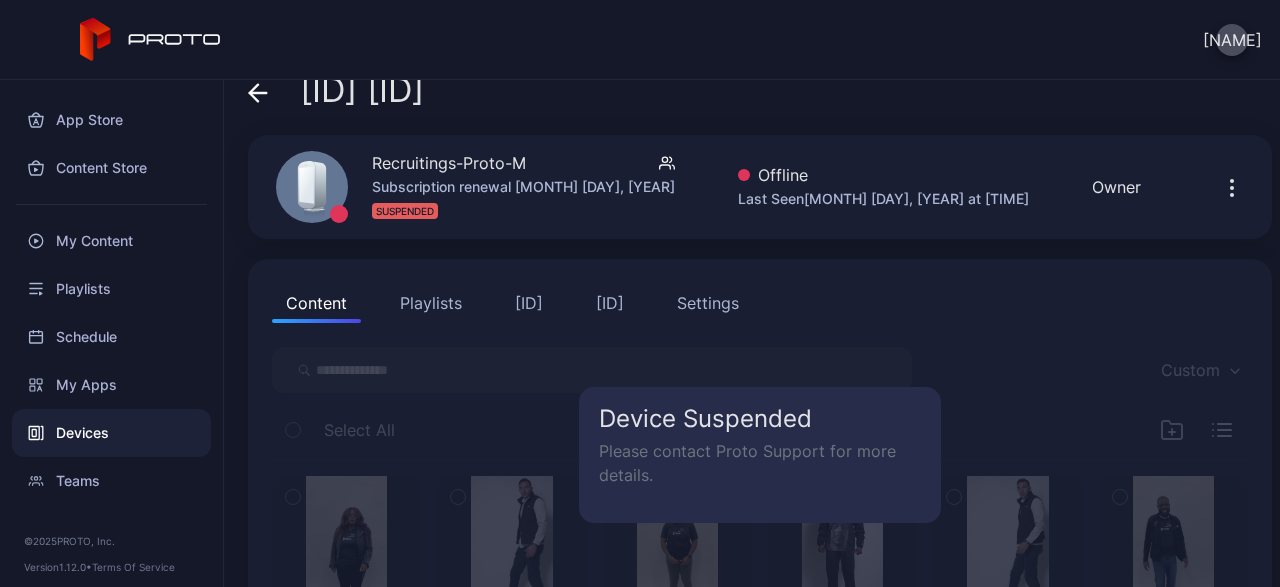 click on "Content Playlists Apps Info Settings Device Suspended Please contact Proto Support for more details. Custom Select All [TIME] [NAME] ProtoM CC ver [NUMBER].mp4 [MONTH] [DAY], [YEAR] [TIME] [NAME] is Everywhere.mp4 [MONTH] [DAY], [YEAR] [TIME] [NAME] ProtoM CC.mp4 [MONTH] [DAY], [YEAR] [TIME] [NAME] - Proto Hologram (No FX).mp4 [MONTH] [DAY], [YEAR] [TIME] [LANGUAGE] - [NAME] is Everywhere.mp4 [MONTH] [DAY], [YEAR] [TIME] [NAME] ProtoM CC.mp4 [MONTH] [DAY], [YEAR] [TIME] [NAME] Bears Draft [MONTH] [DAY], [YEAR] [TIME] [NAME] [NUMBER].mp4 [MONTH] [DAY], [YEAR] [TIME] [NAME] AI Intro ([NUMBER]).mp4 [MONTH] [DAY], [YEAR] [TIME] [NAME] Statue.mp4 [MONTH] [DAY], [YEAR] [TIME] [NAME] [NAME] - Crisis & You.mp4 [MONTH] [DAY], [YEAR] [TIME] [LANGUAGE] [NAME] believes in Proto.mp4 [MONTH] [DAY], [YEAR] [TIME] [NAME] Ver1.mp4 [MONTH] [DAY], [YEAR] [TIME] [NAME]'s Please Forgive Me.mp4 [MONTH] [DAY], [YEAR] [TIME] [NAME] - Crazy Cool Technology.mp4 [MONTH] [DAY], [YEAR] [TIME] [NAME]'s Don't Lie.mp4 [MONTH] [DAY], [YEAR] [TIME] Guitar Extended.mp4 [MONTH] [DAY], [YEAR] [TIME] [NAME] Beautiful Disaster.mp4 [MONTH] [DAY], [YEAR] [TIME] [NAME]-[NAME].mp4 [MONTH] [DAY], [YEAR] [TIME] [NAME]-[NAME]-2.mp4 [MONTH] [DAY], [YEAR] Loading ..." at bounding box center (760, 829) 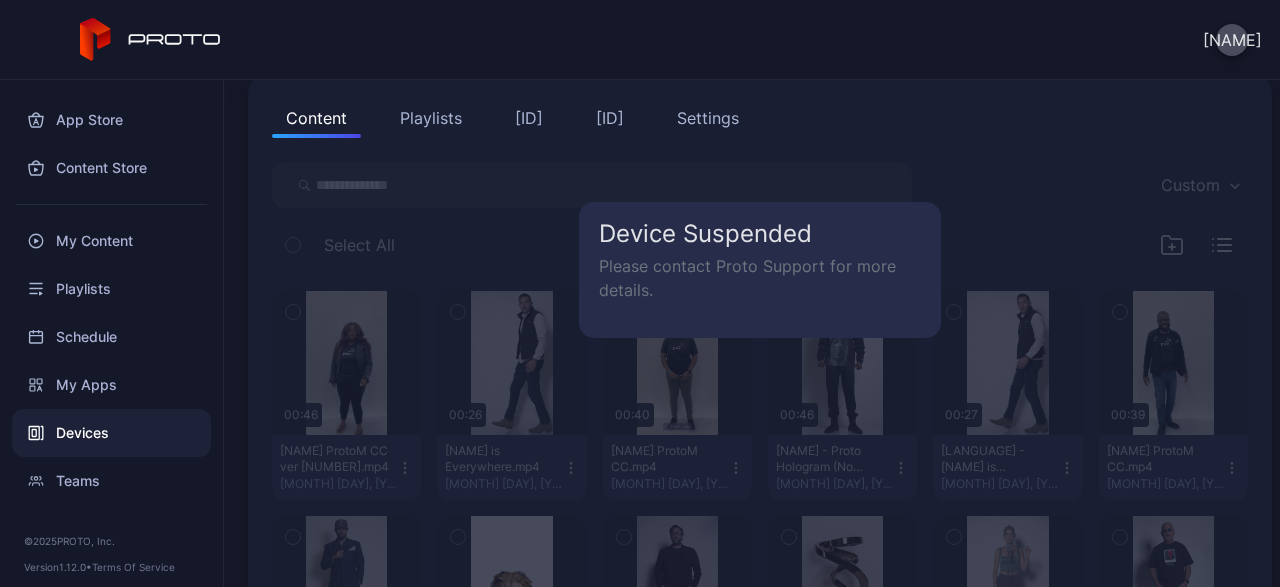 scroll, scrollTop: 0, scrollLeft: 0, axis: both 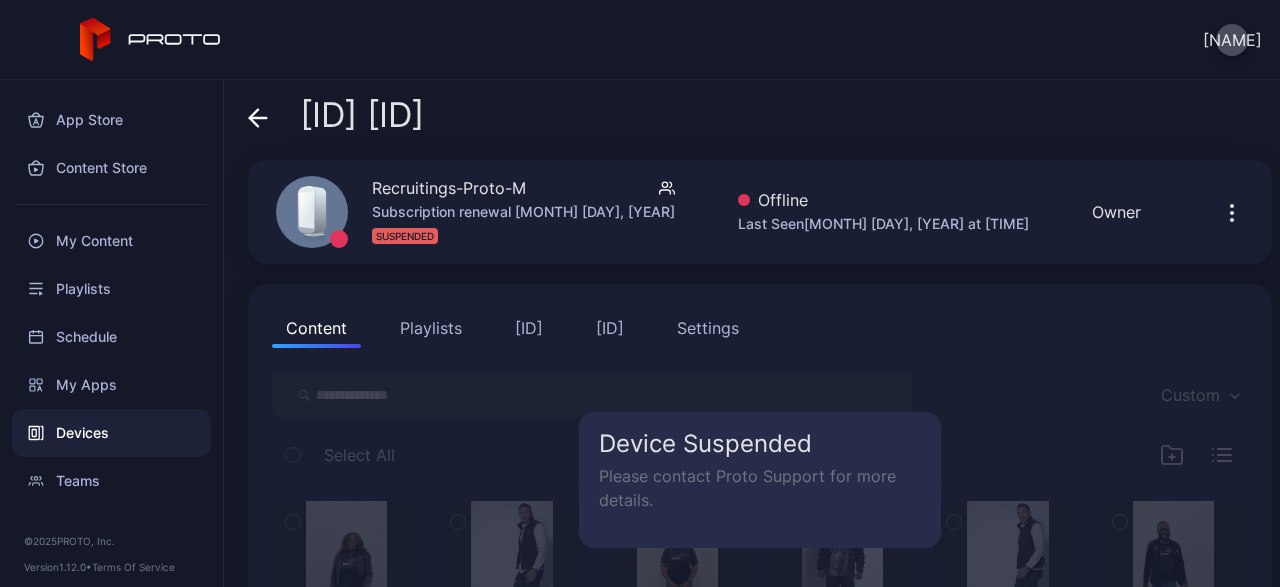 click on "Recruitings-Proto-M Subscription renewal [MONTH] [DAY], [YEAR] SUSPENDED Offline Last Seen [MONTH] [DAY], [YEAR] at [TIME] Owner" at bounding box center (760, 212) 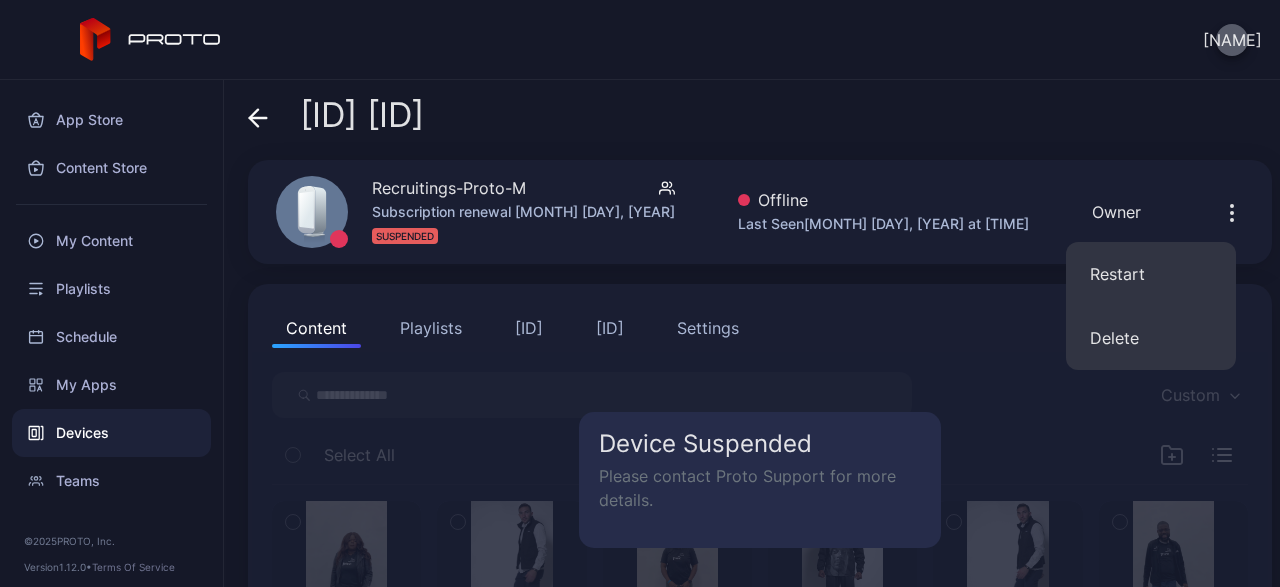 click on "[NAME]" at bounding box center (1232, 40) 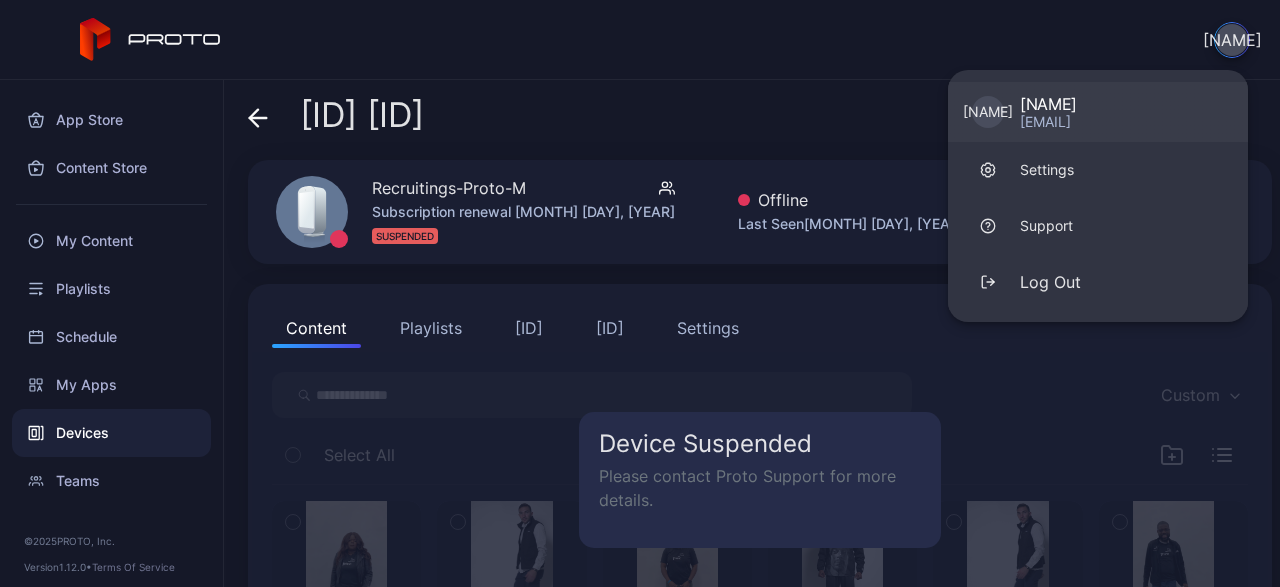 click on "[NAME]" at bounding box center (1048, 104) 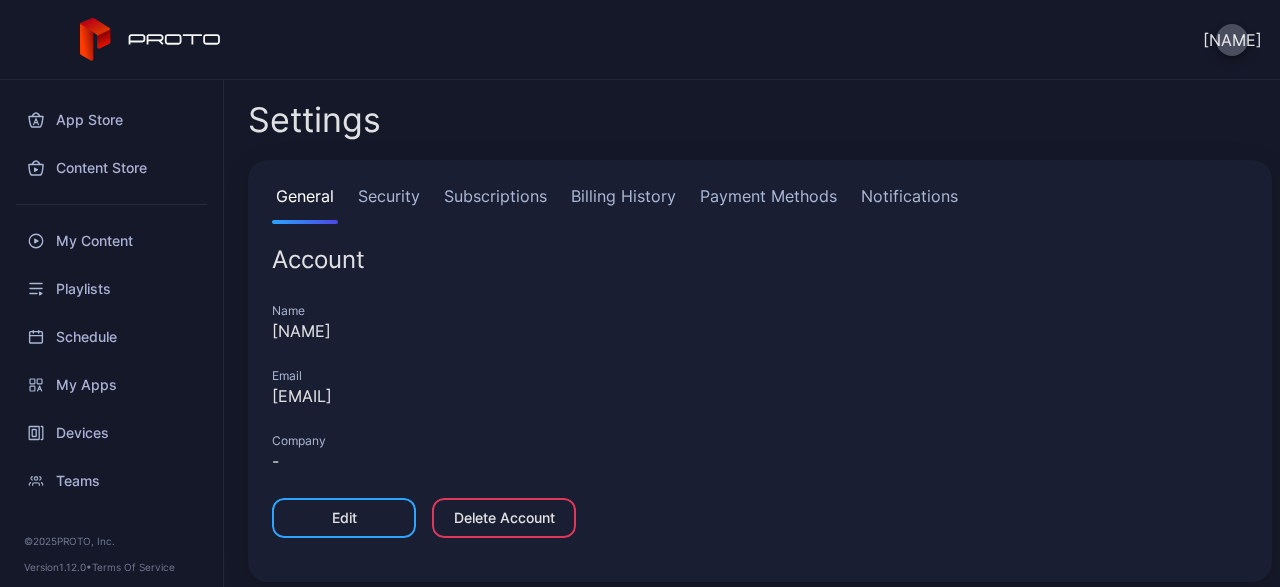 scroll, scrollTop: 11, scrollLeft: 0, axis: vertical 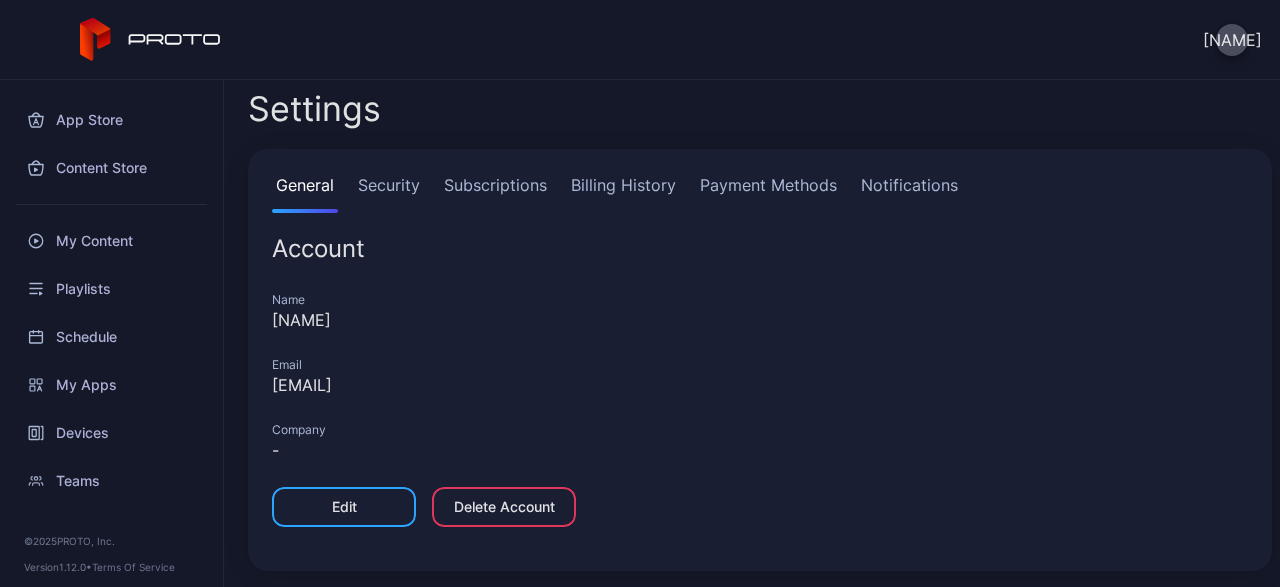 click on "Subscriptions" at bounding box center (495, 193) 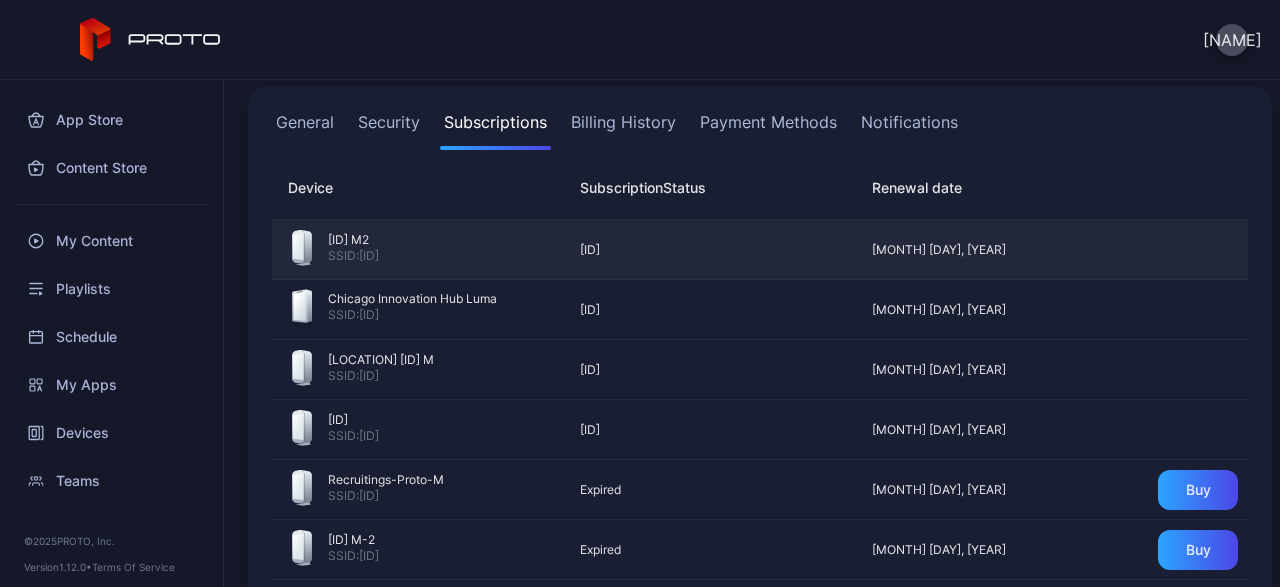 scroll, scrollTop: 107, scrollLeft: 0, axis: vertical 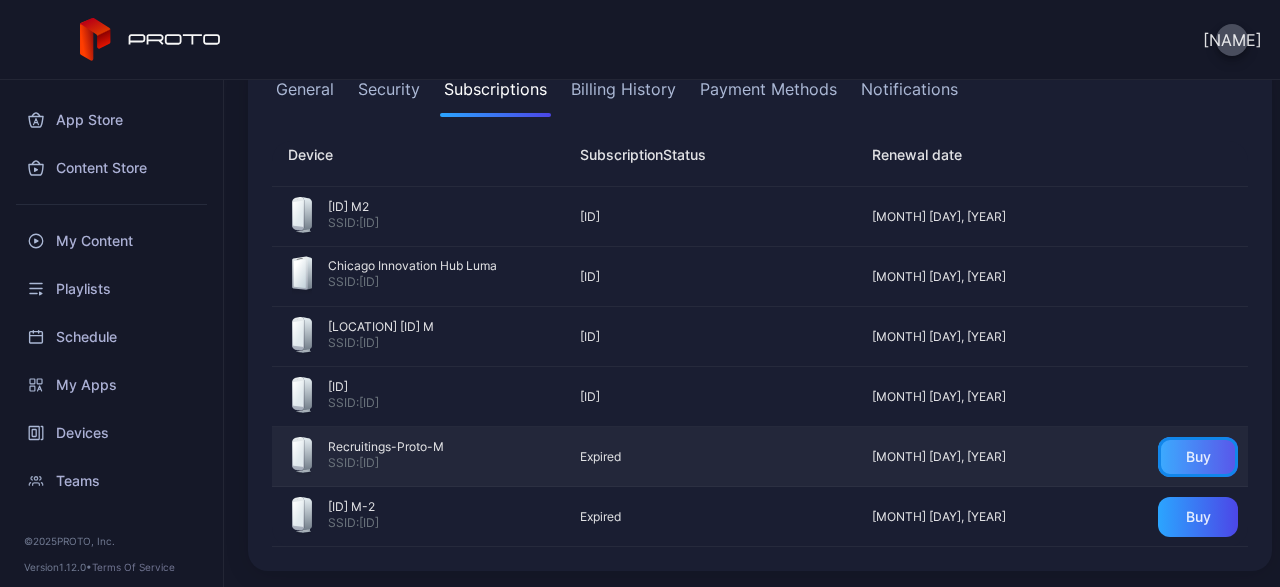 click on "Buy" at bounding box center [1198, 457] 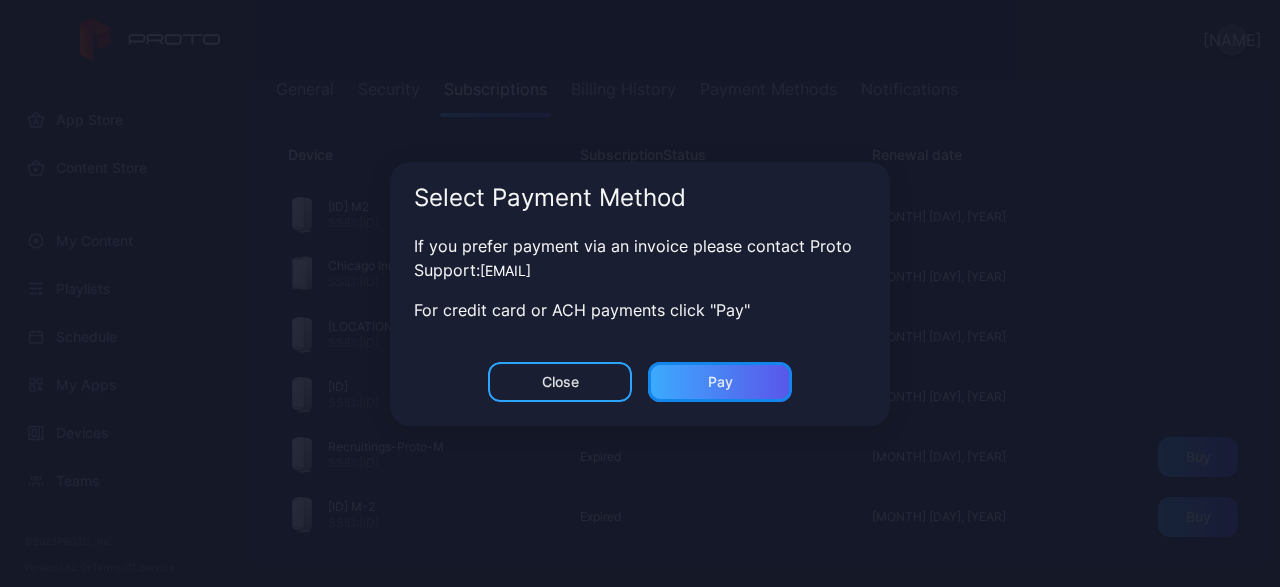 click on "Pay" at bounding box center [720, 382] 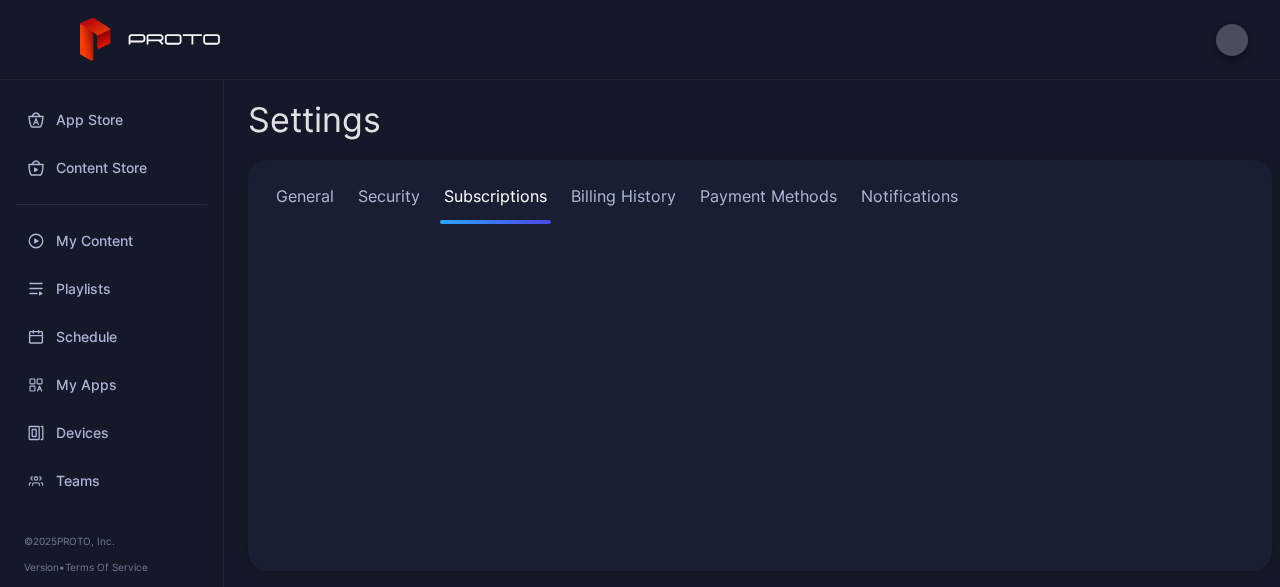 scroll, scrollTop: 0, scrollLeft: 0, axis: both 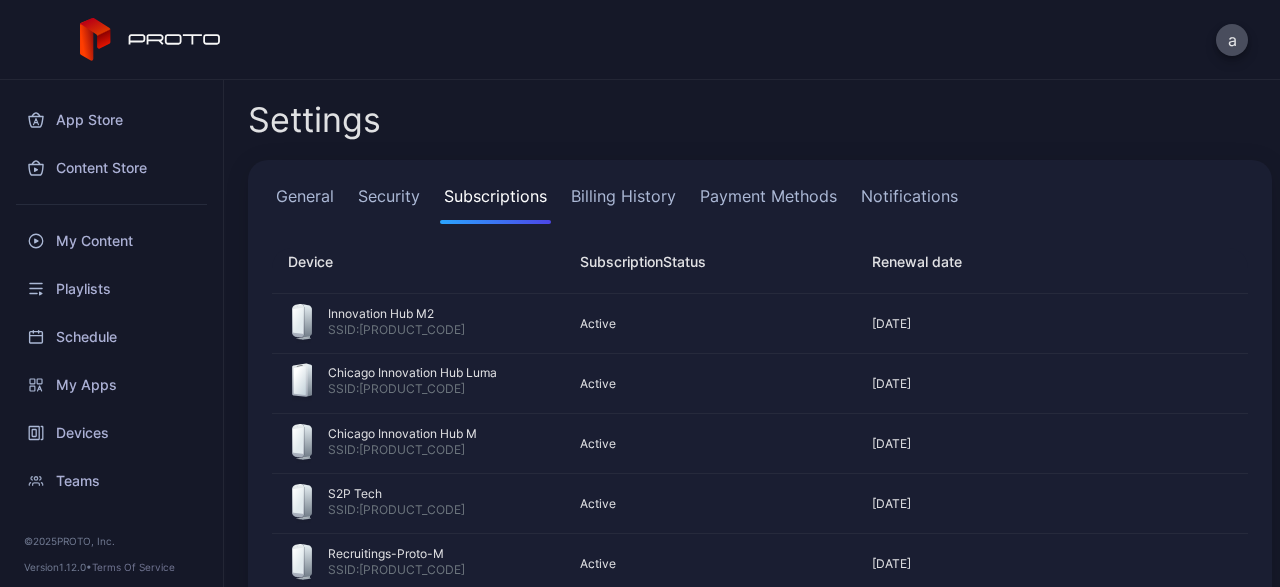 click on "General" at bounding box center (305, 204) 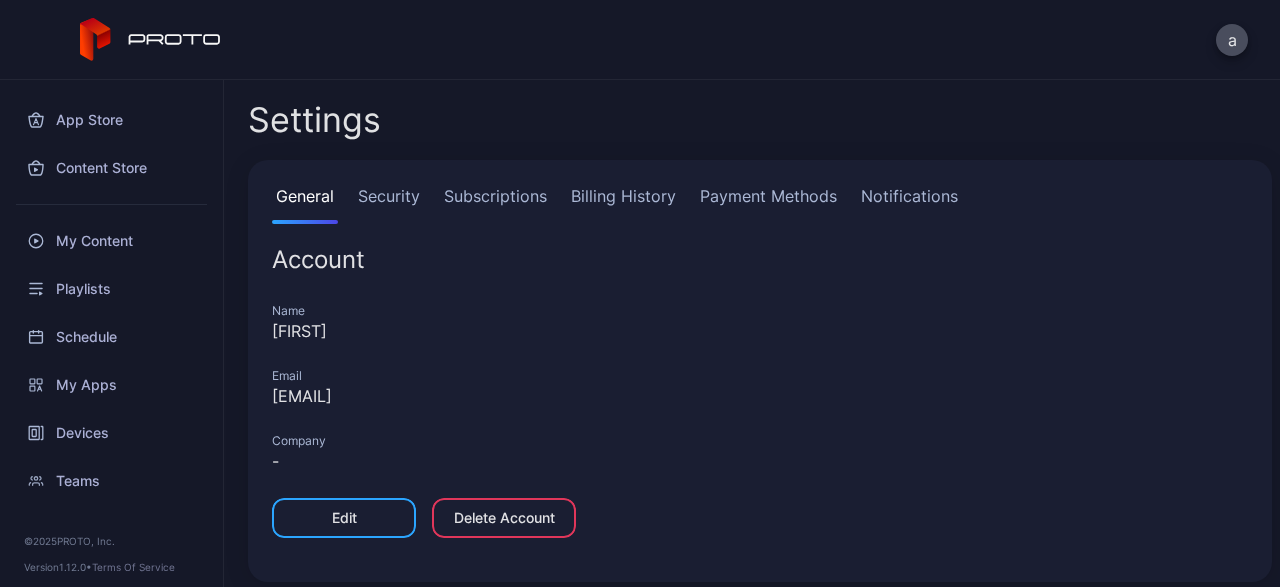 scroll, scrollTop: 11, scrollLeft: 0, axis: vertical 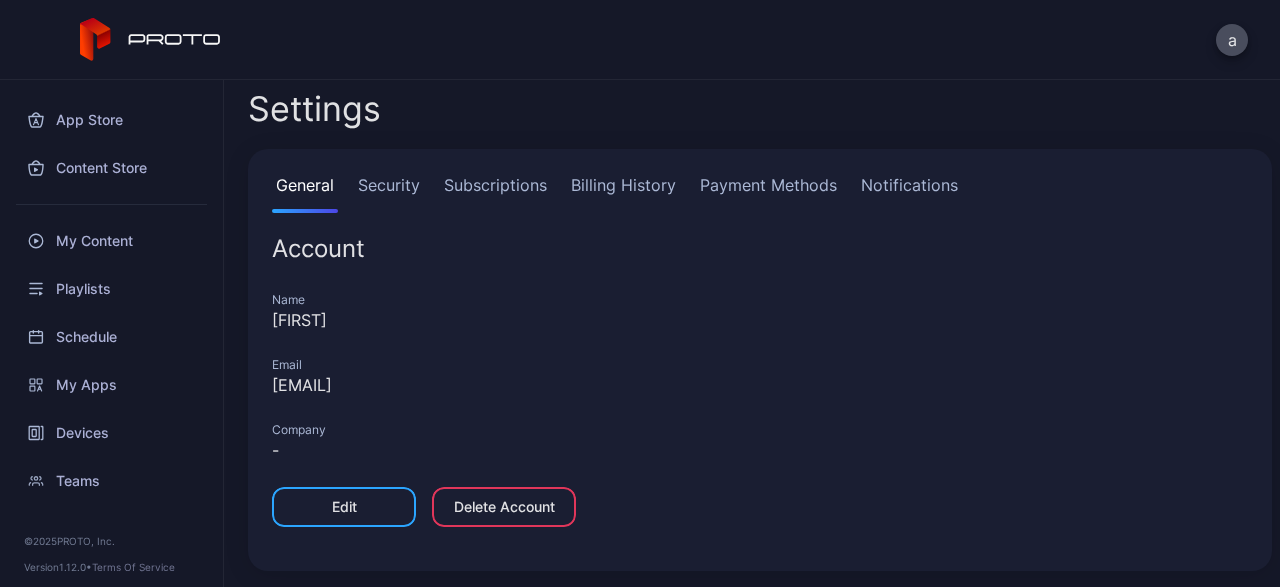 click on "Subscriptions" at bounding box center [495, 193] 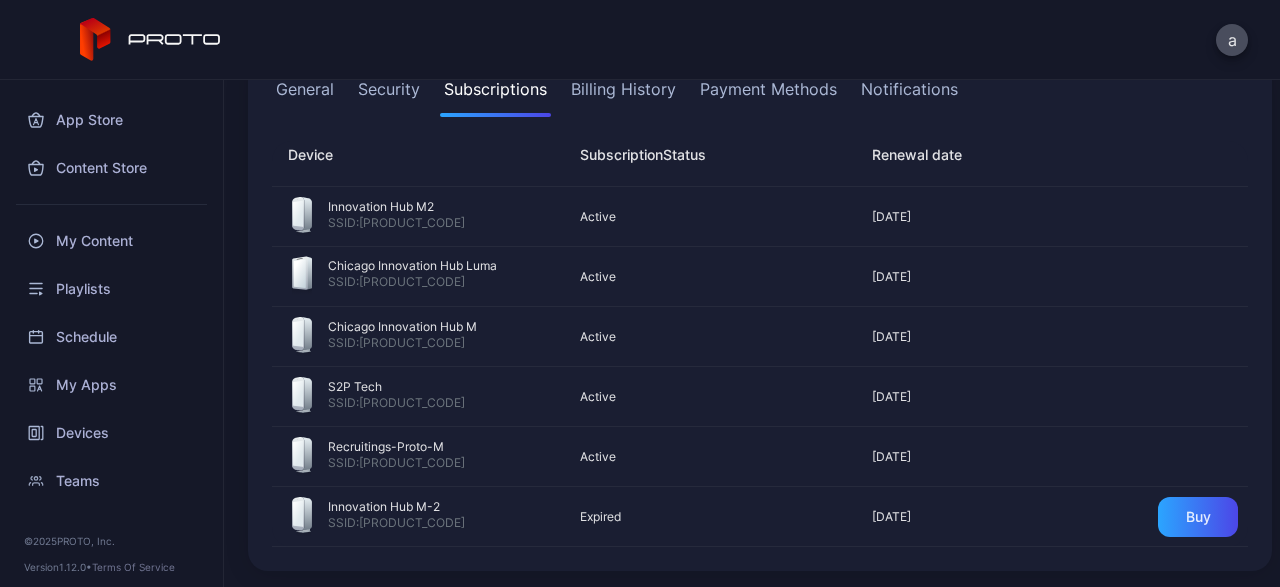 scroll, scrollTop: 0, scrollLeft: 0, axis: both 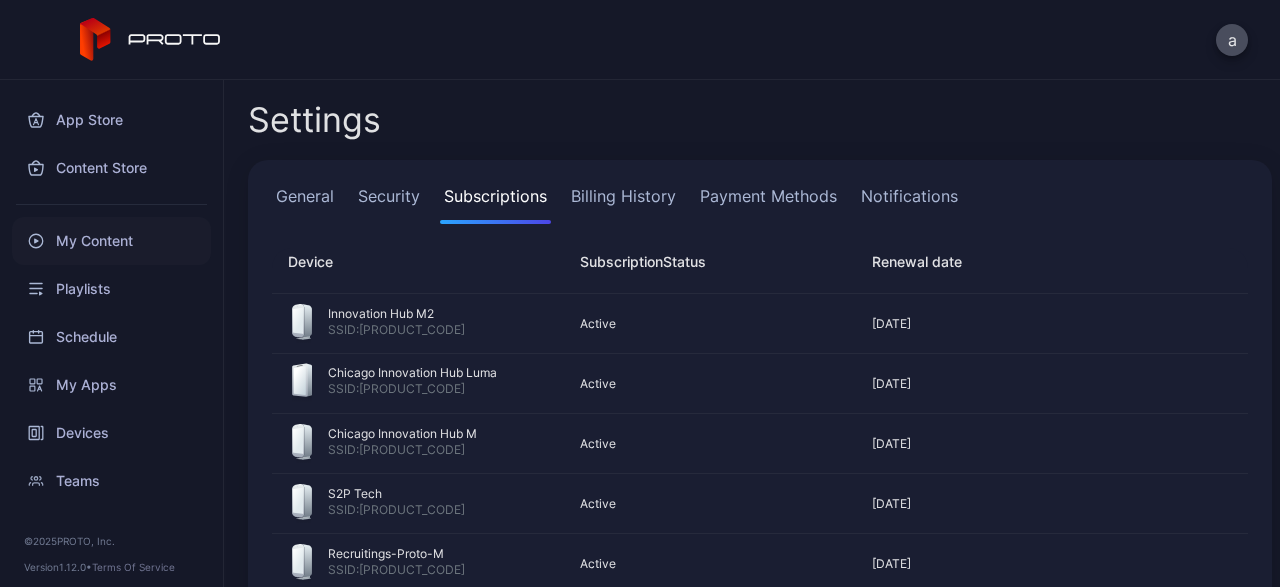 click on "My Content" at bounding box center (111, 241) 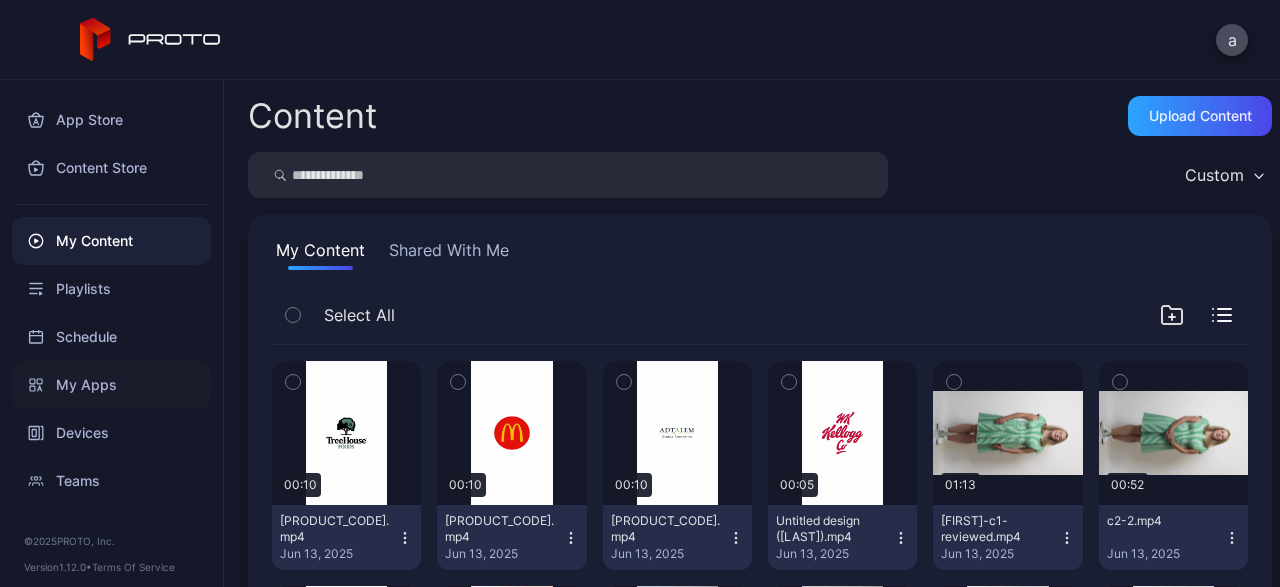 click on "My Apps" at bounding box center (111, 385) 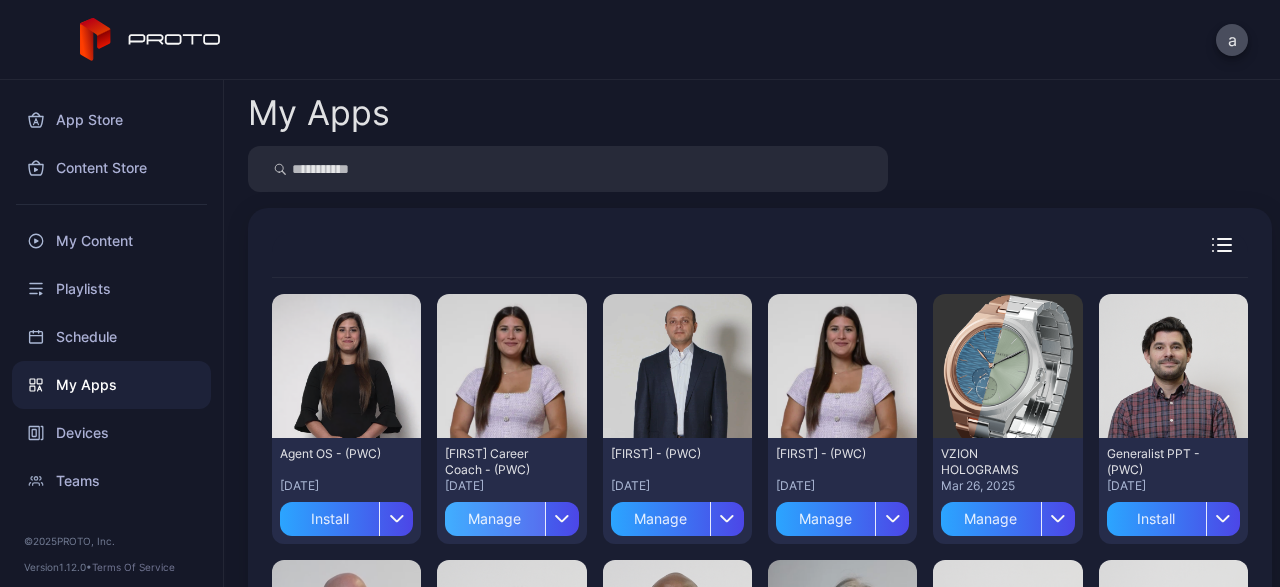 click on "Manage" at bounding box center (494, 519) 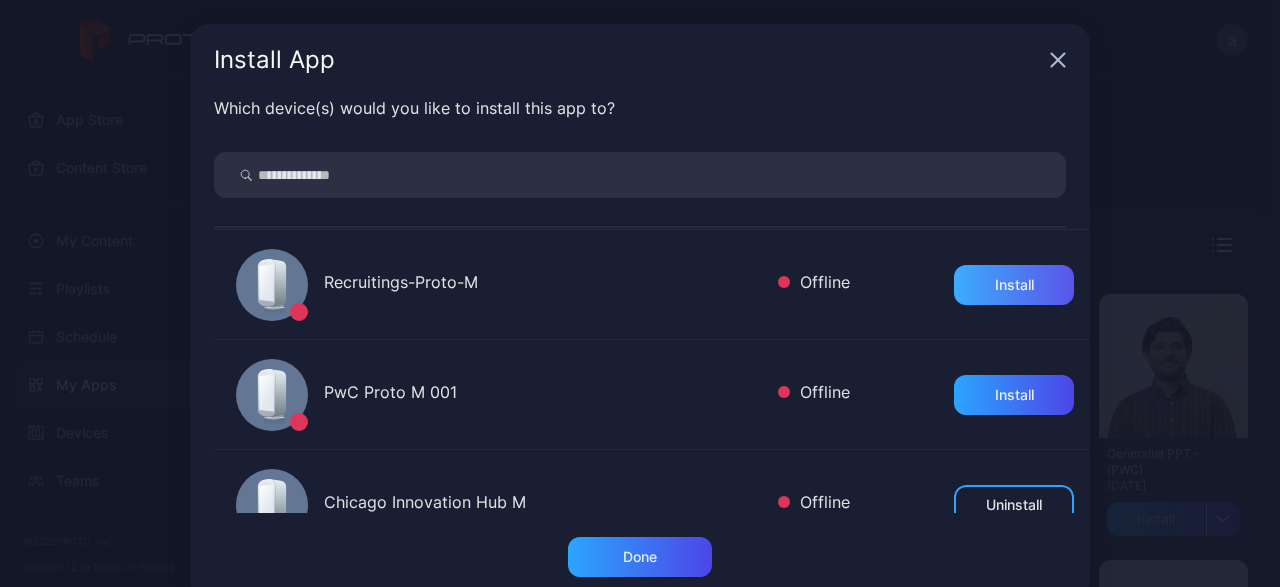 scroll, scrollTop: 877, scrollLeft: 0, axis: vertical 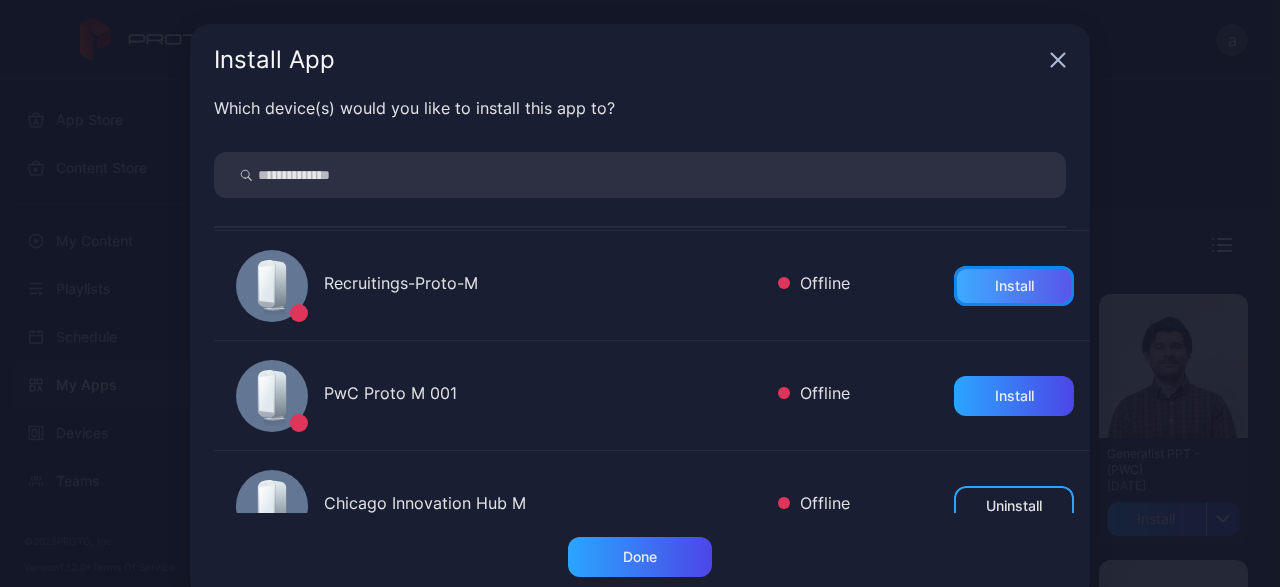 click on "Install" at bounding box center [1014, 286] 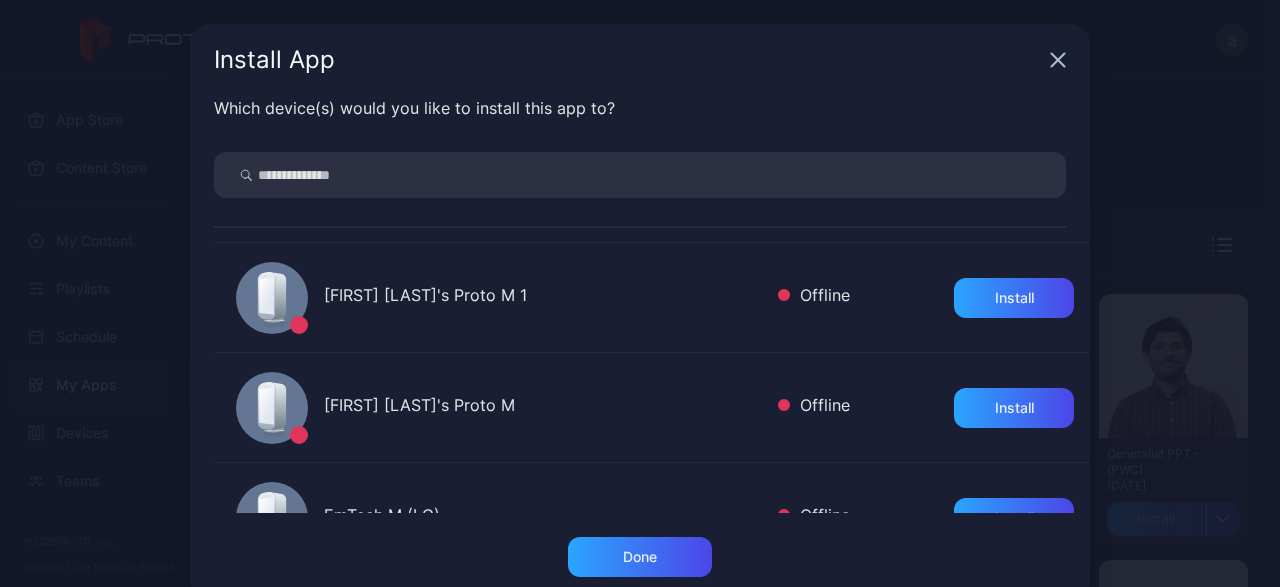 scroll, scrollTop: 1695, scrollLeft: 0, axis: vertical 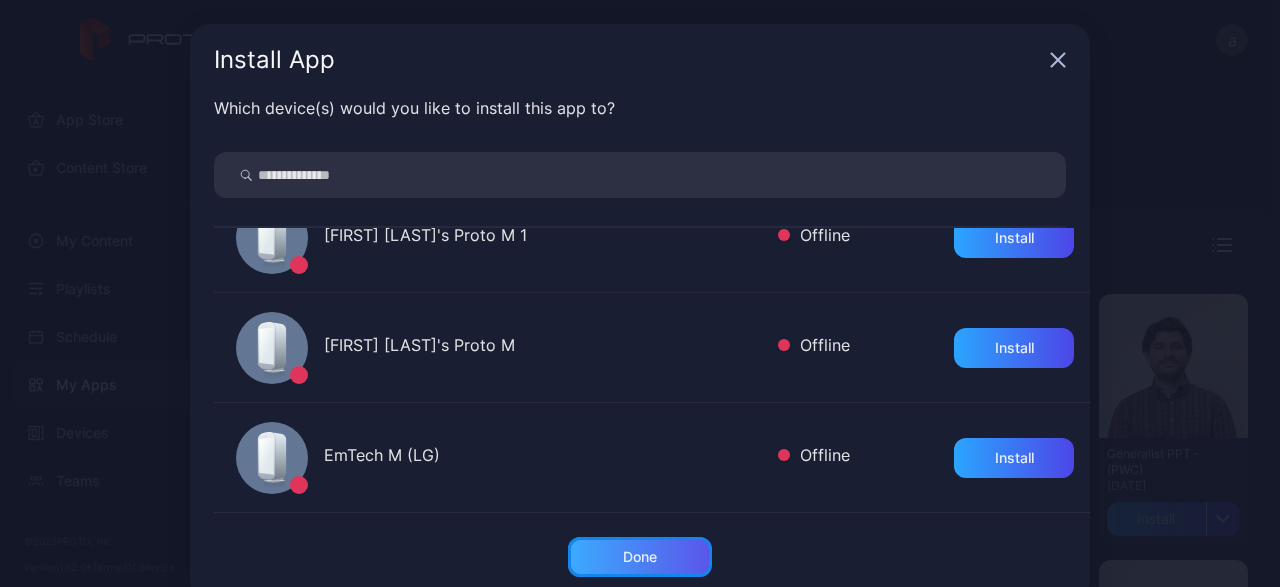 click on "Done" at bounding box center (640, 557) 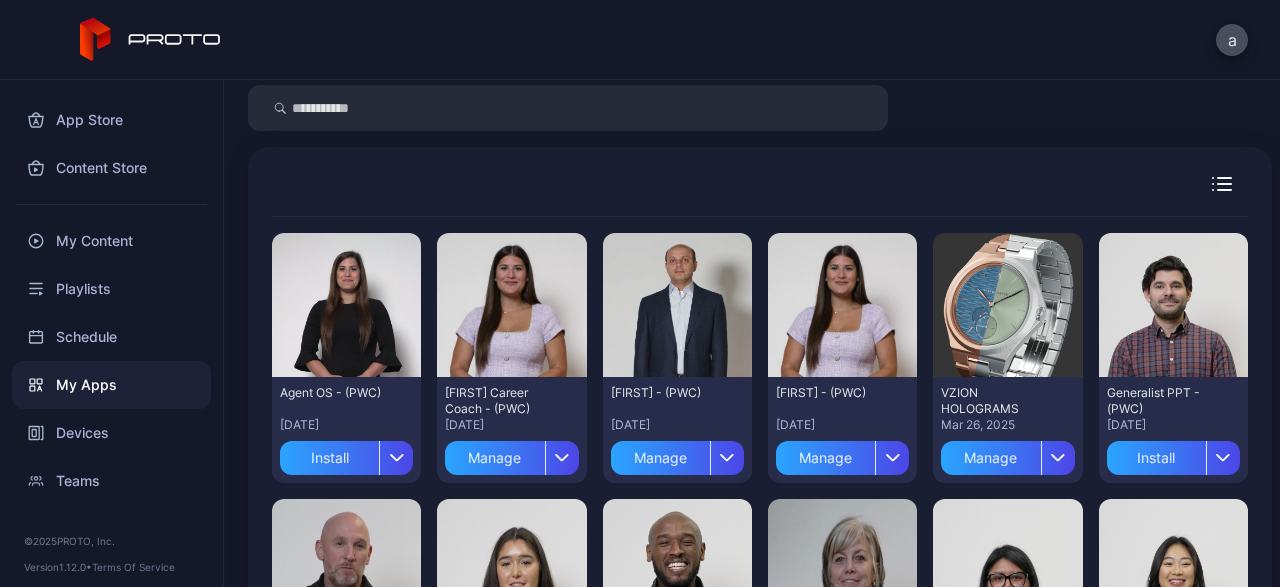 scroll, scrollTop: 0, scrollLeft: 0, axis: both 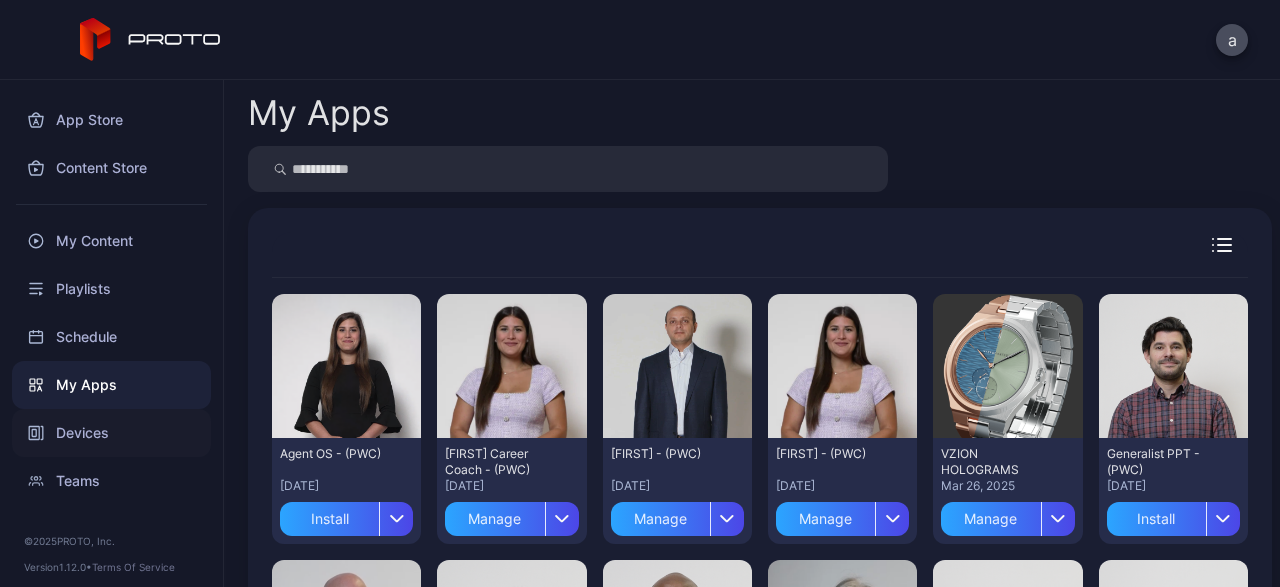 click on "Devices" at bounding box center (111, 433) 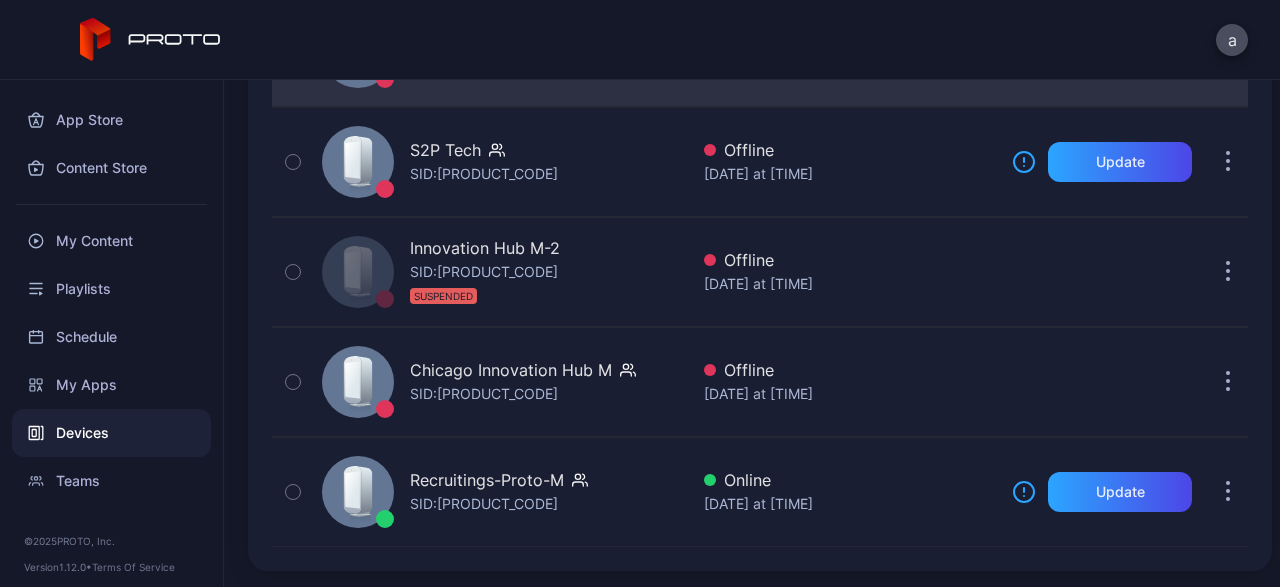 scroll, scrollTop: 448, scrollLeft: 0, axis: vertical 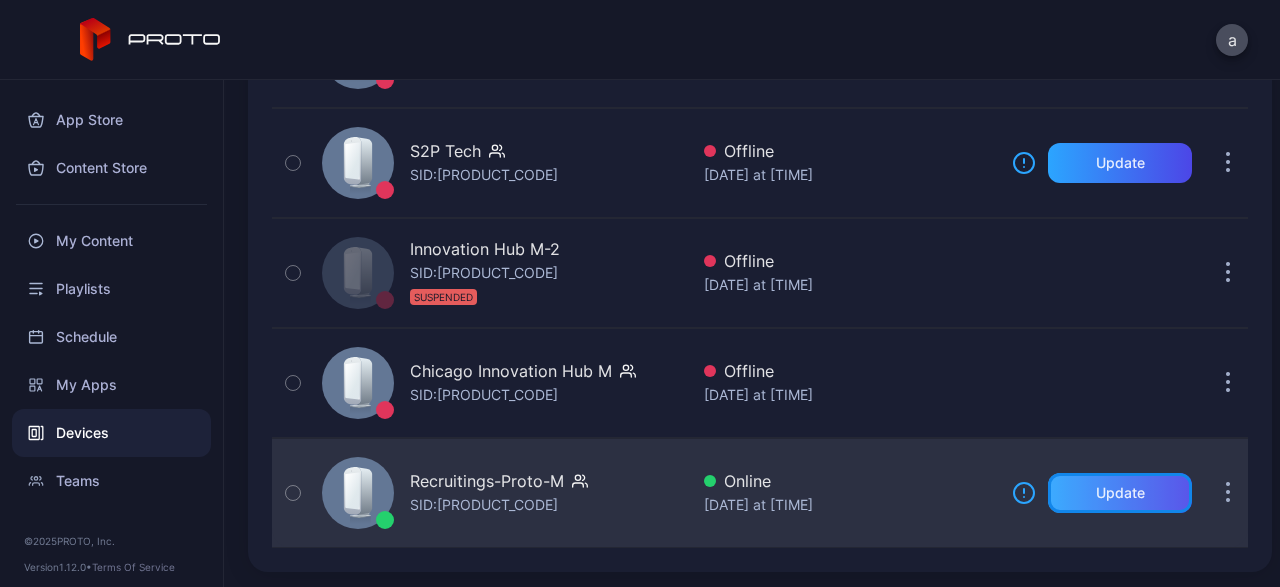 click on "Update" at bounding box center (1120, 493) 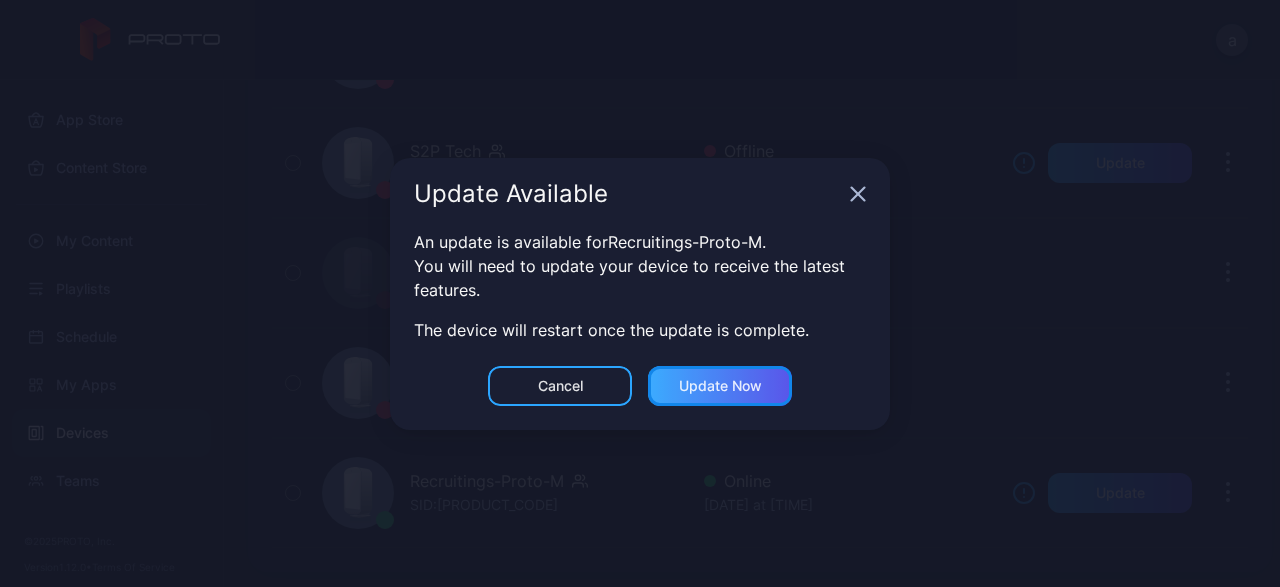 click on "Update now" at bounding box center (720, 386) 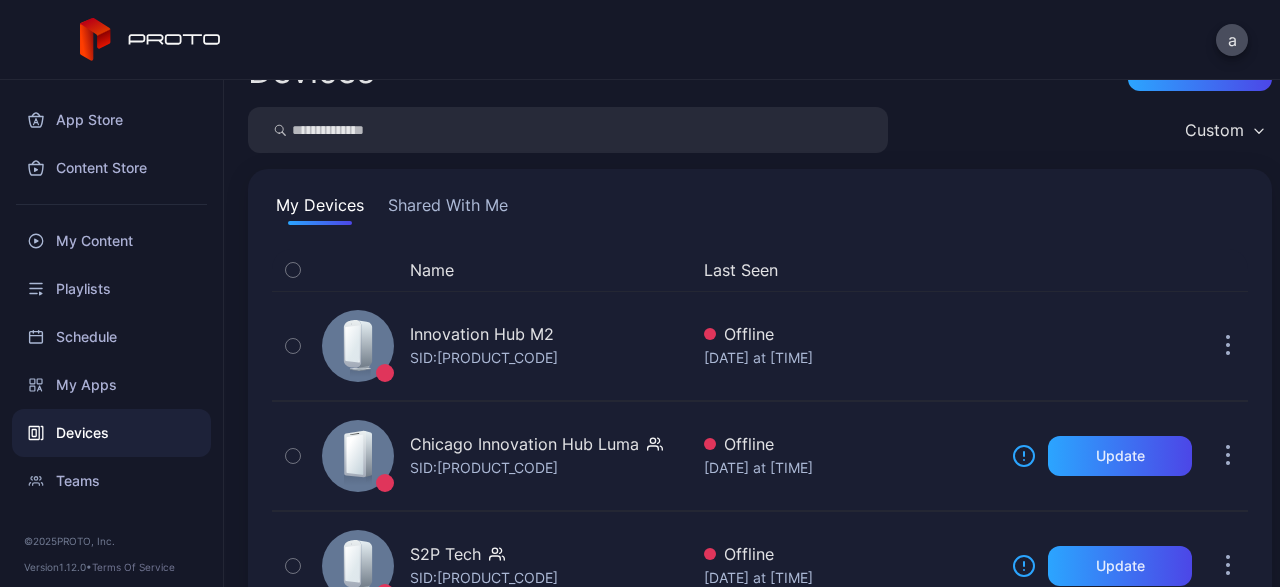 scroll, scrollTop: 449, scrollLeft: 0, axis: vertical 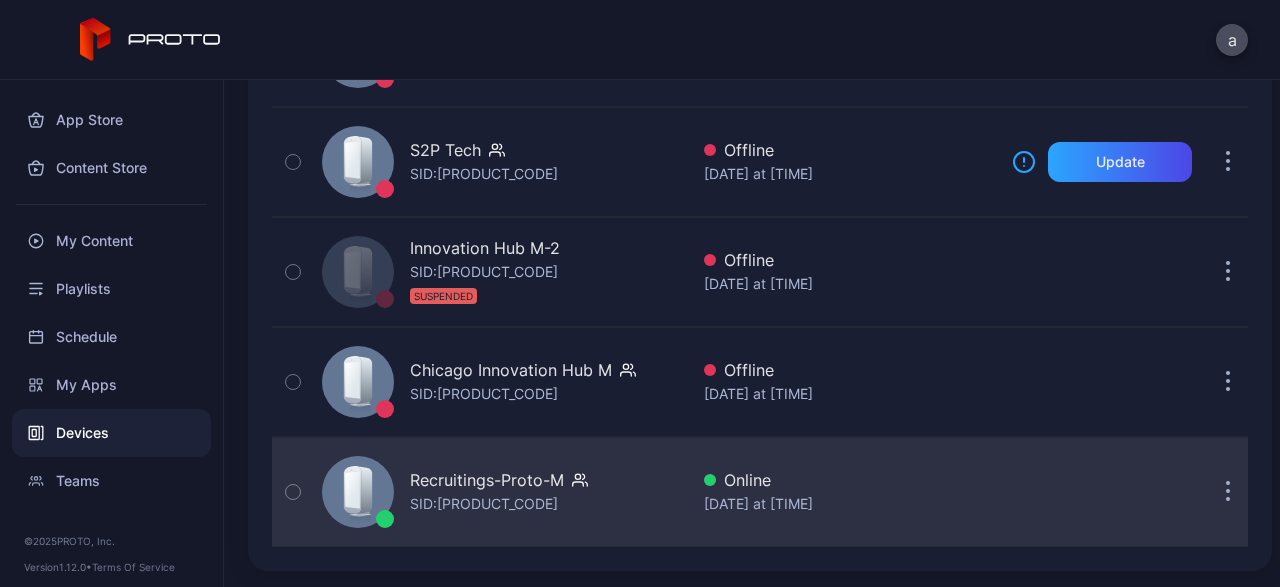 click 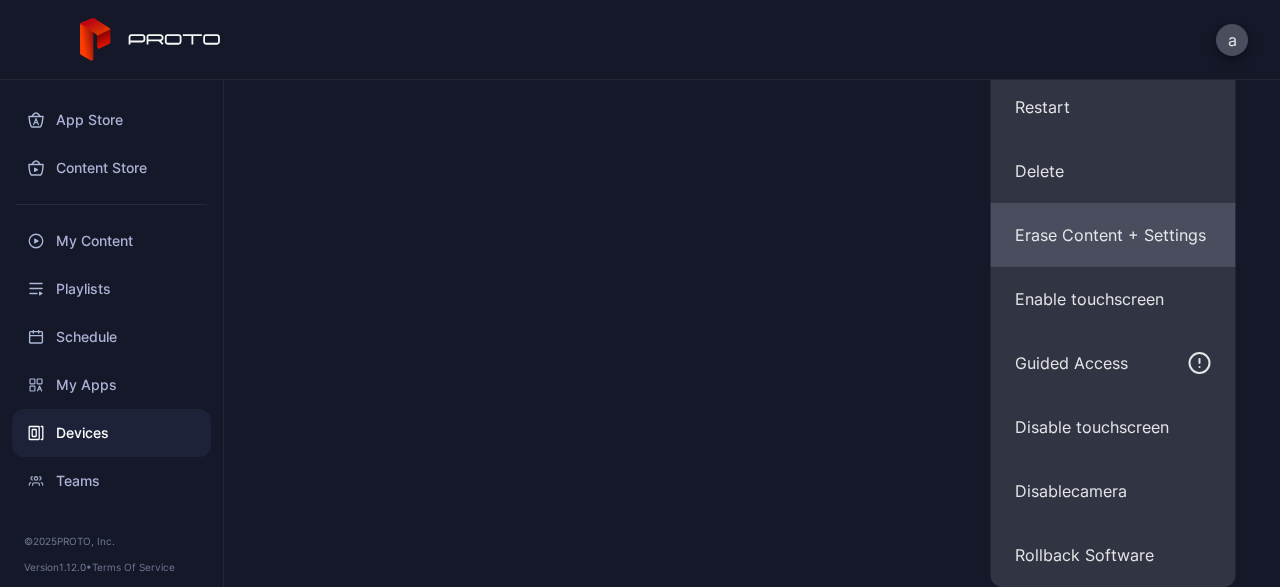 scroll, scrollTop: 0, scrollLeft: 0, axis: both 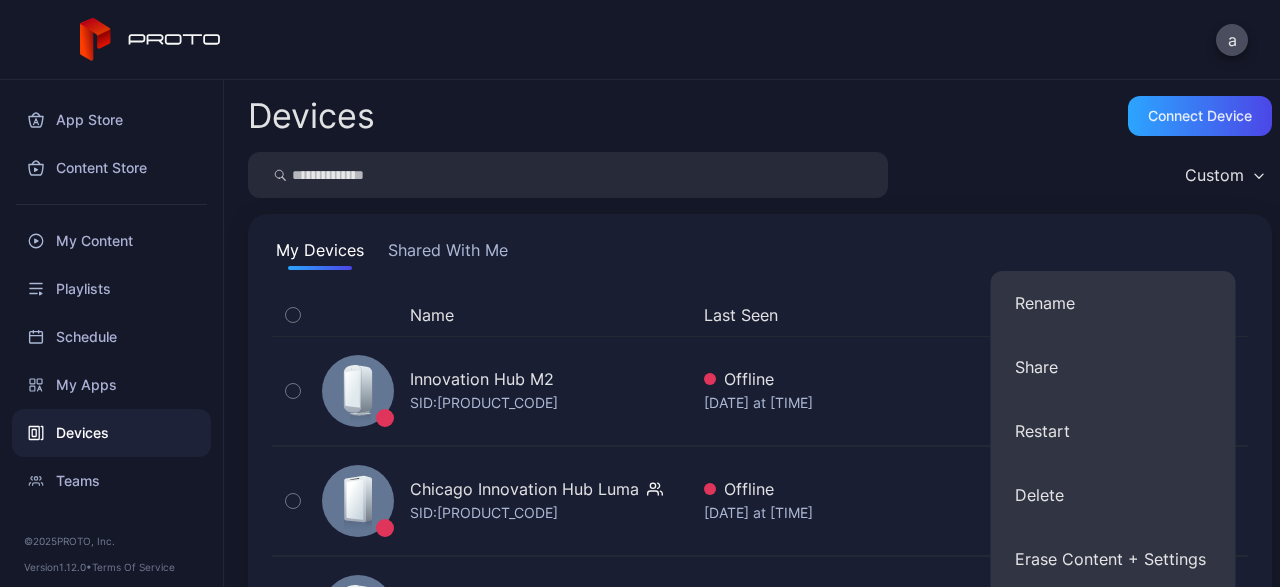 click on "Devices Connect device" at bounding box center [760, 116] 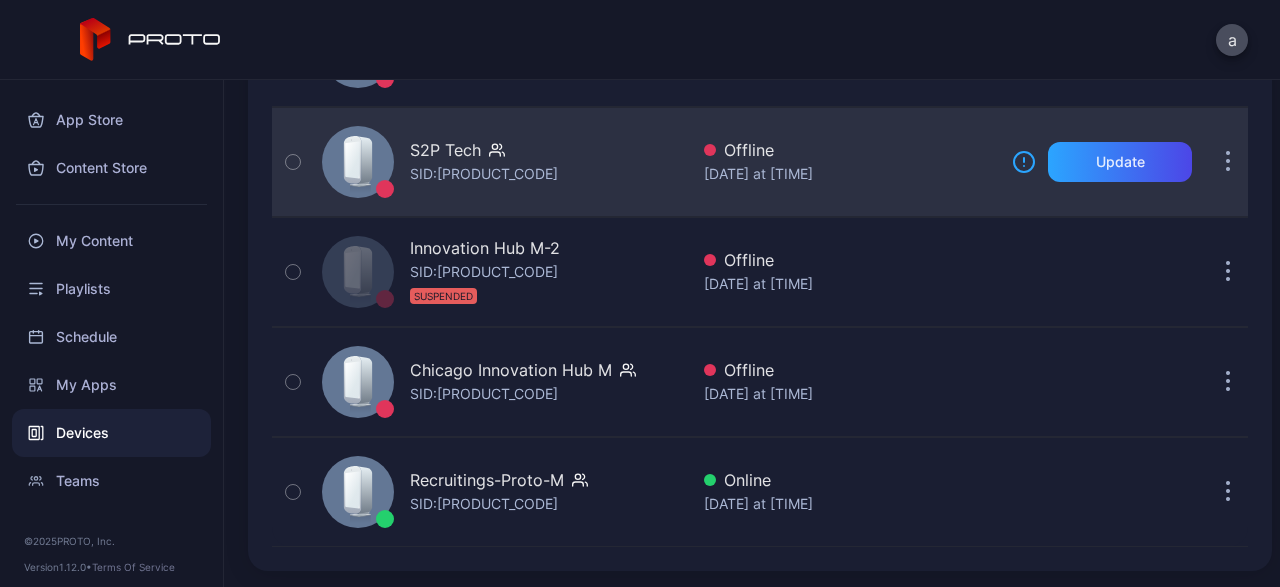scroll, scrollTop: 0, scrollLeft: 0, axis: both 